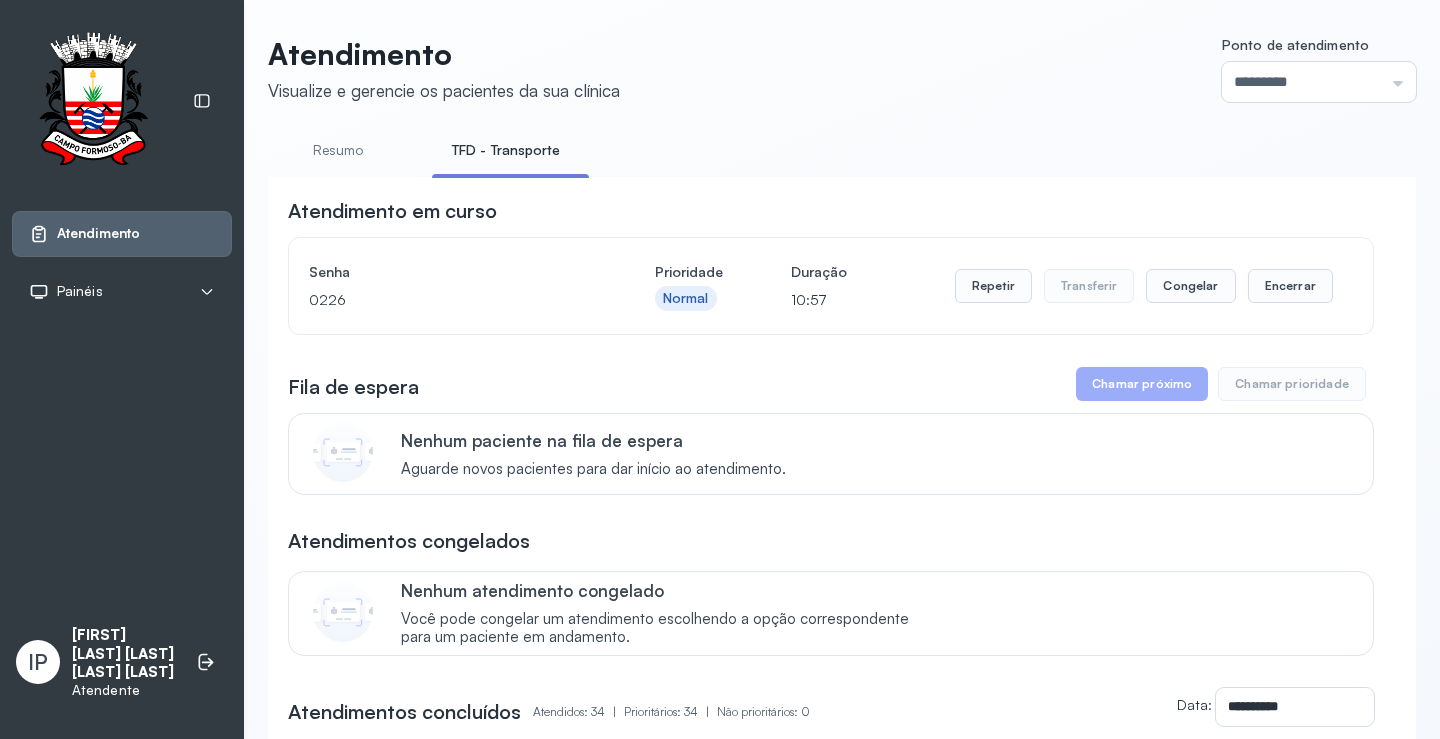 scroll, scrollTop: 0, scrollLeft: 0, axis: both 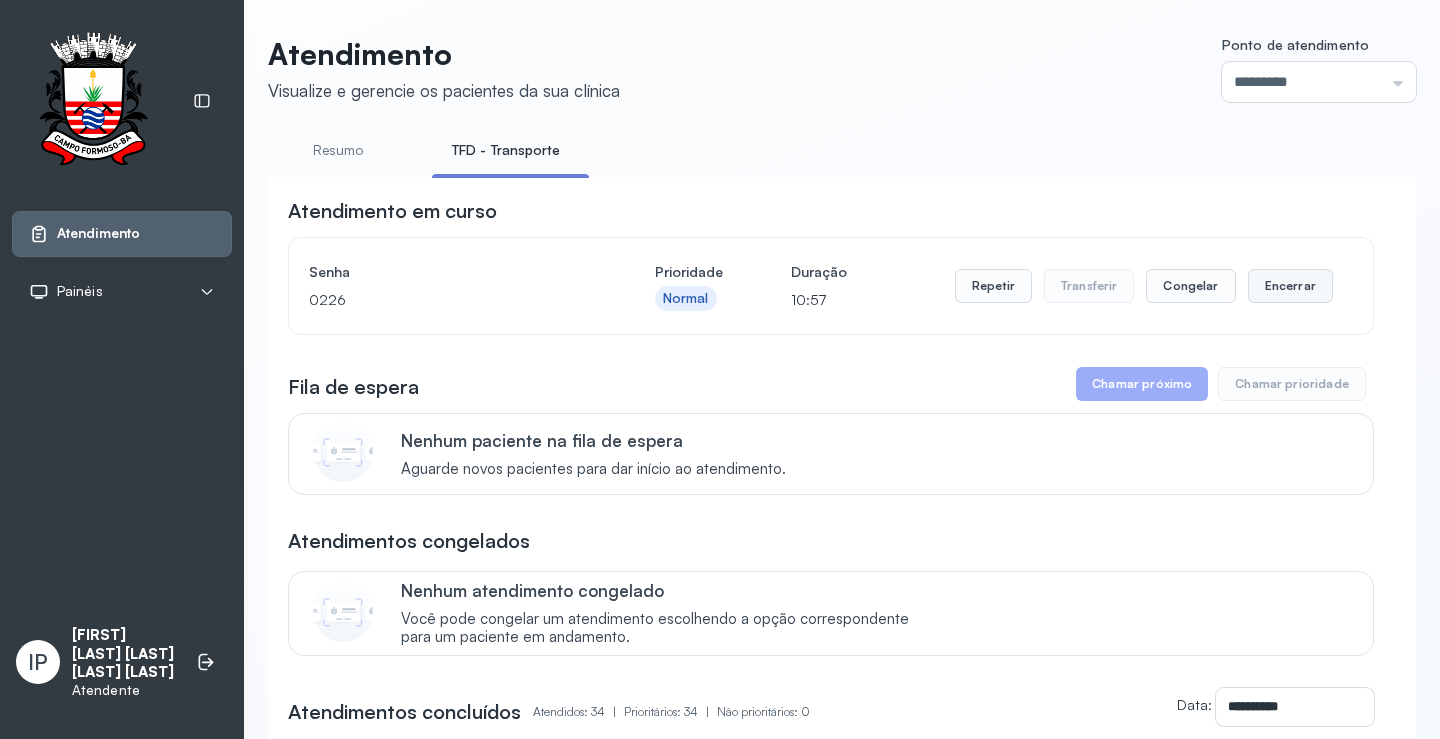 click on "Encerrar" at bounding box center (1290, 286) 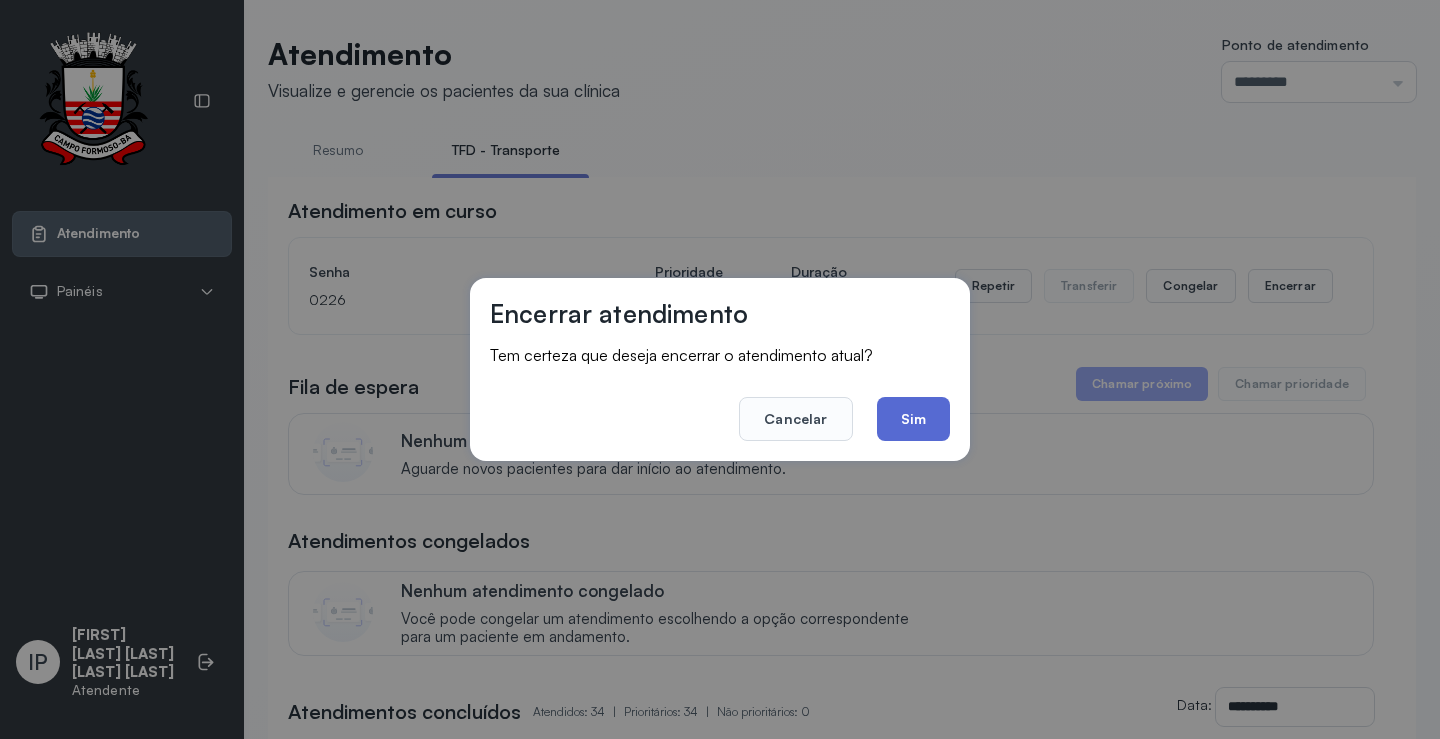click on "Sim" 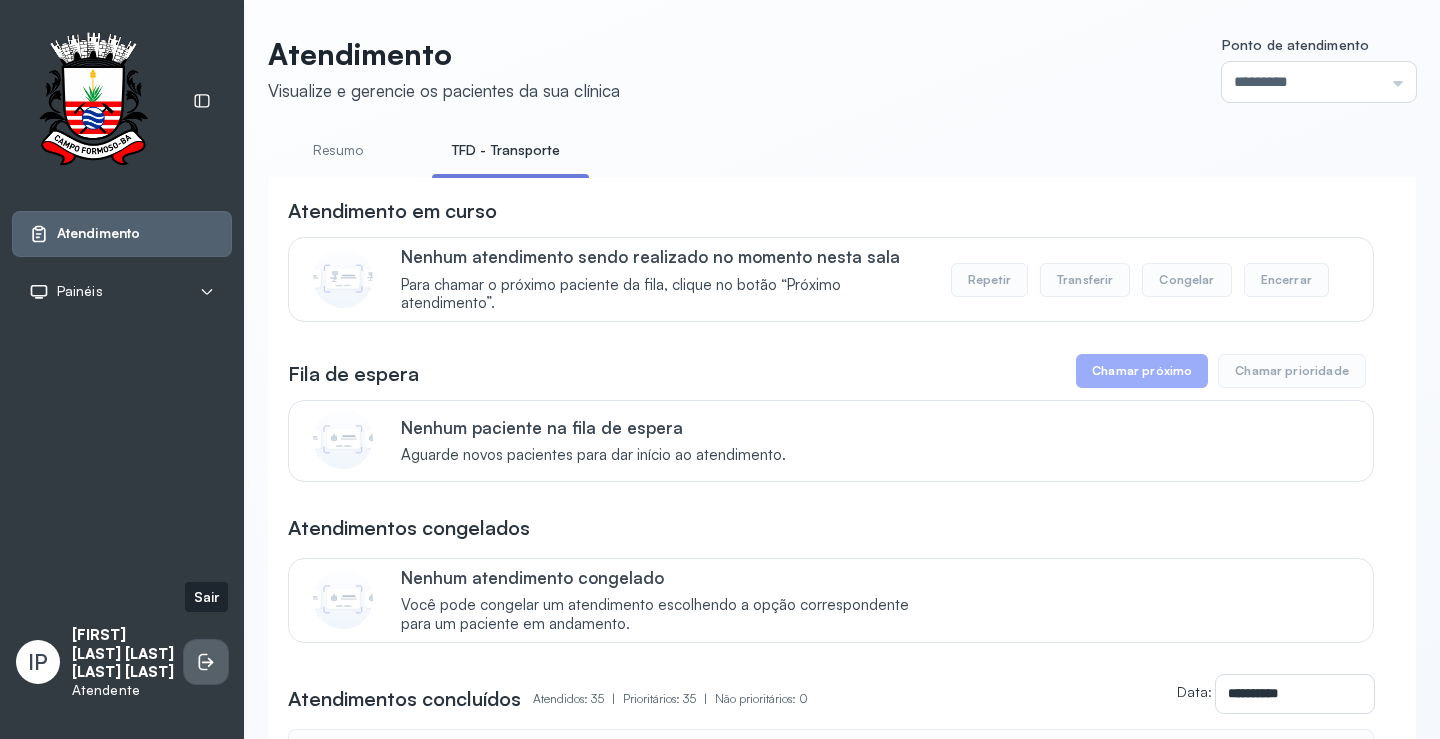 click 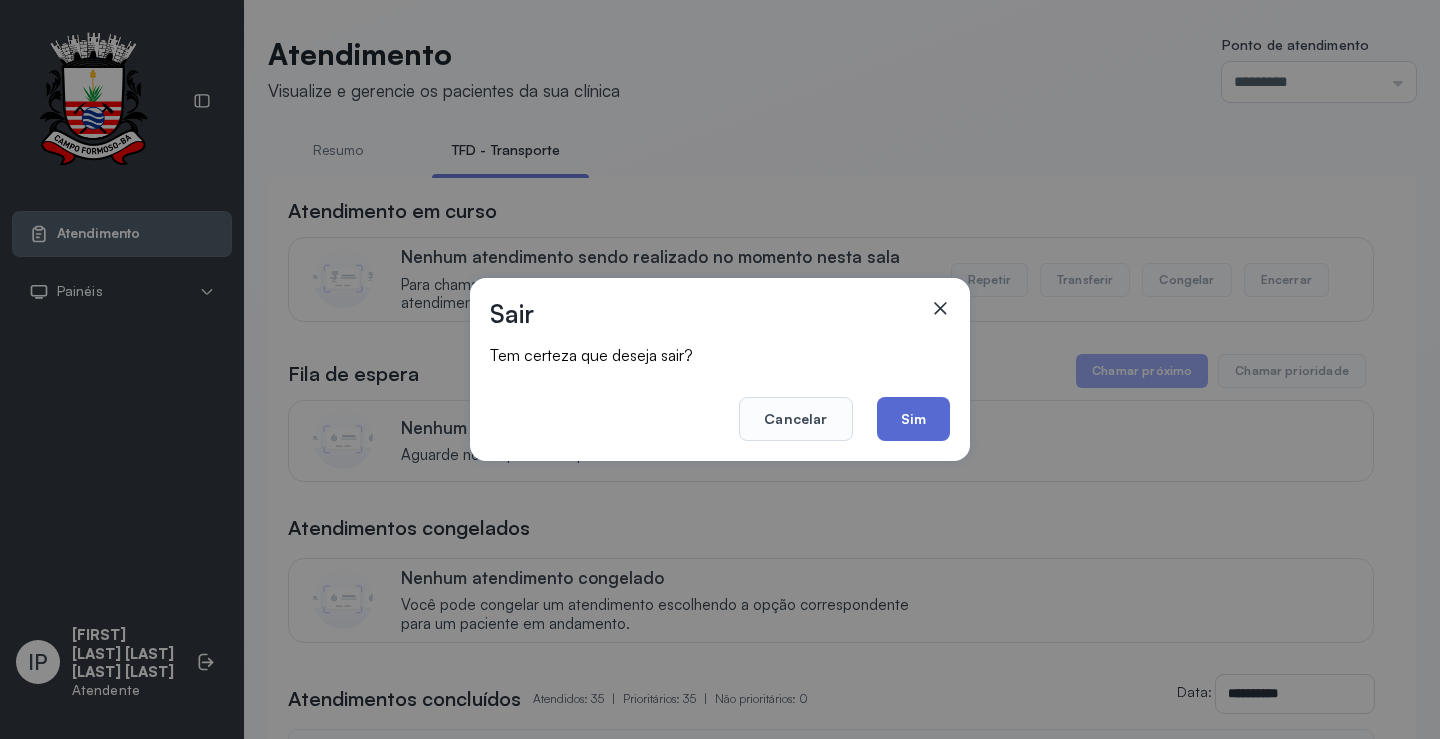 click on "Sim" 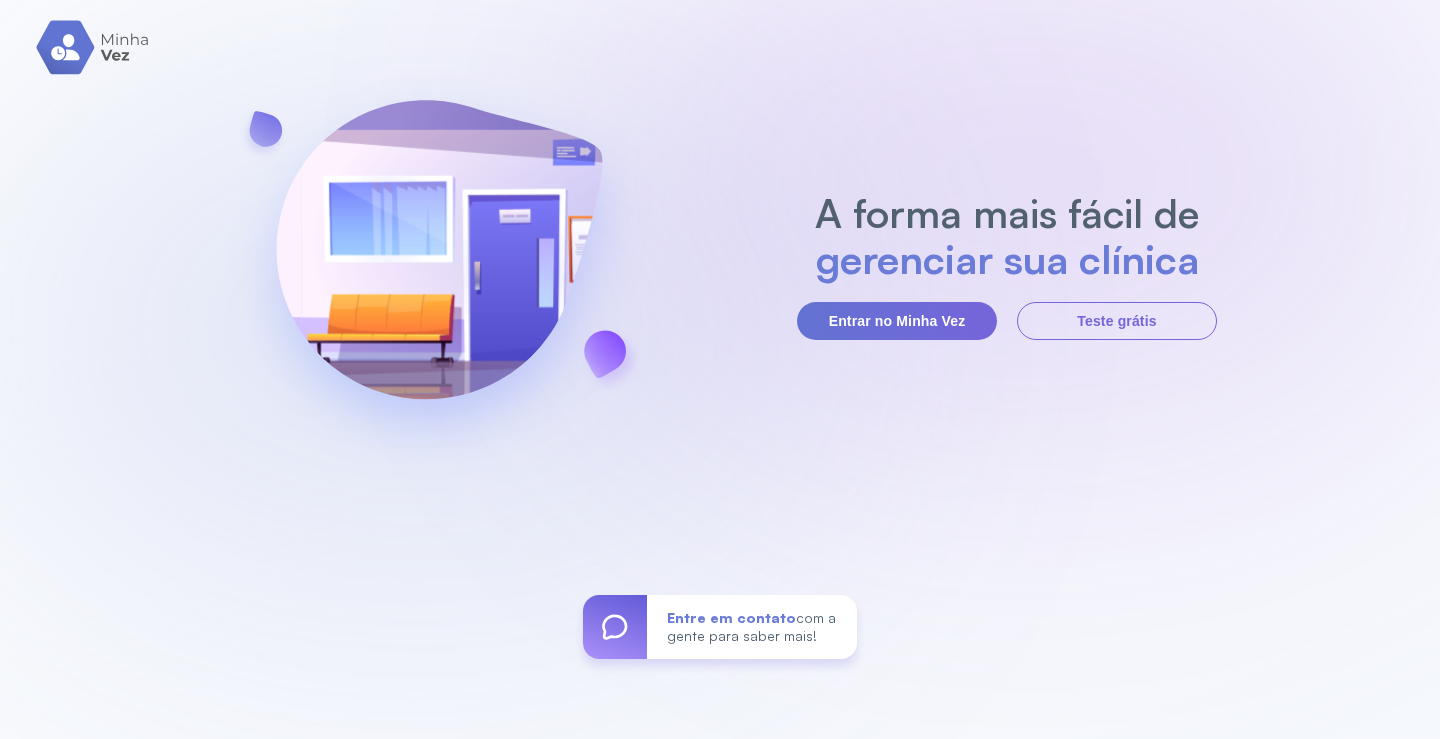 scroll, scrollTop: 0, scrollLeft: 0, axis: both 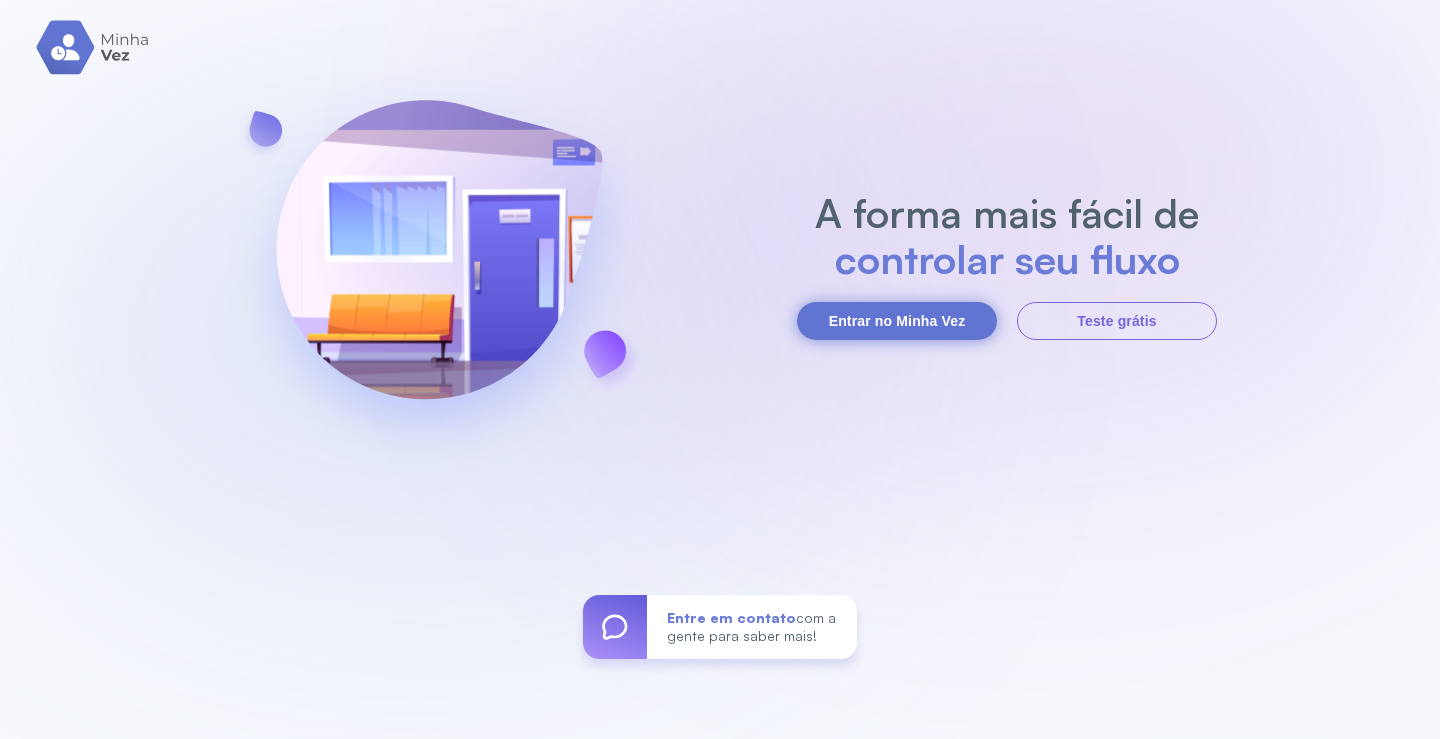 click on "Entrar no Minha Vez" at bounding box center (897, 321) 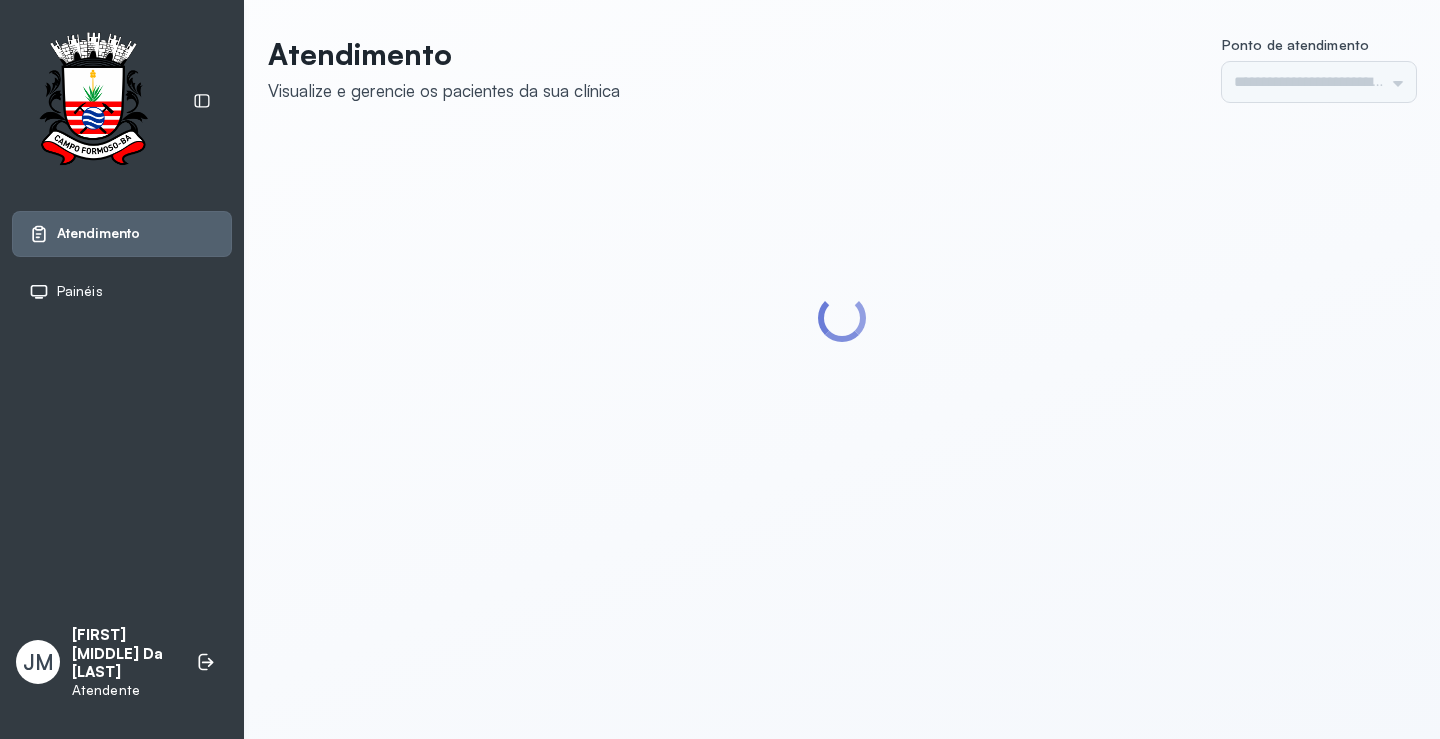 scroll, scrollTop: 0, scrollLeft: 0, axis: both 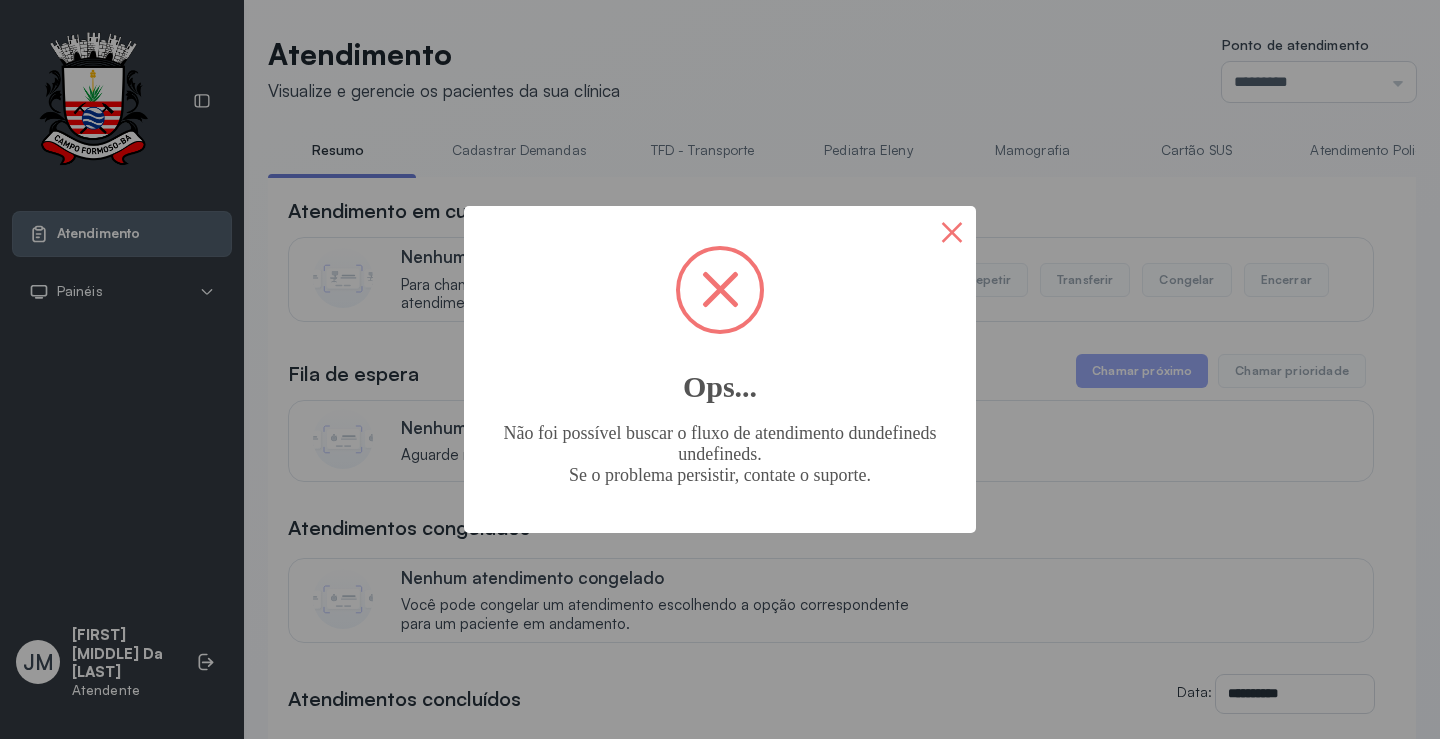 click on "×" at bounding box center (952, 230) 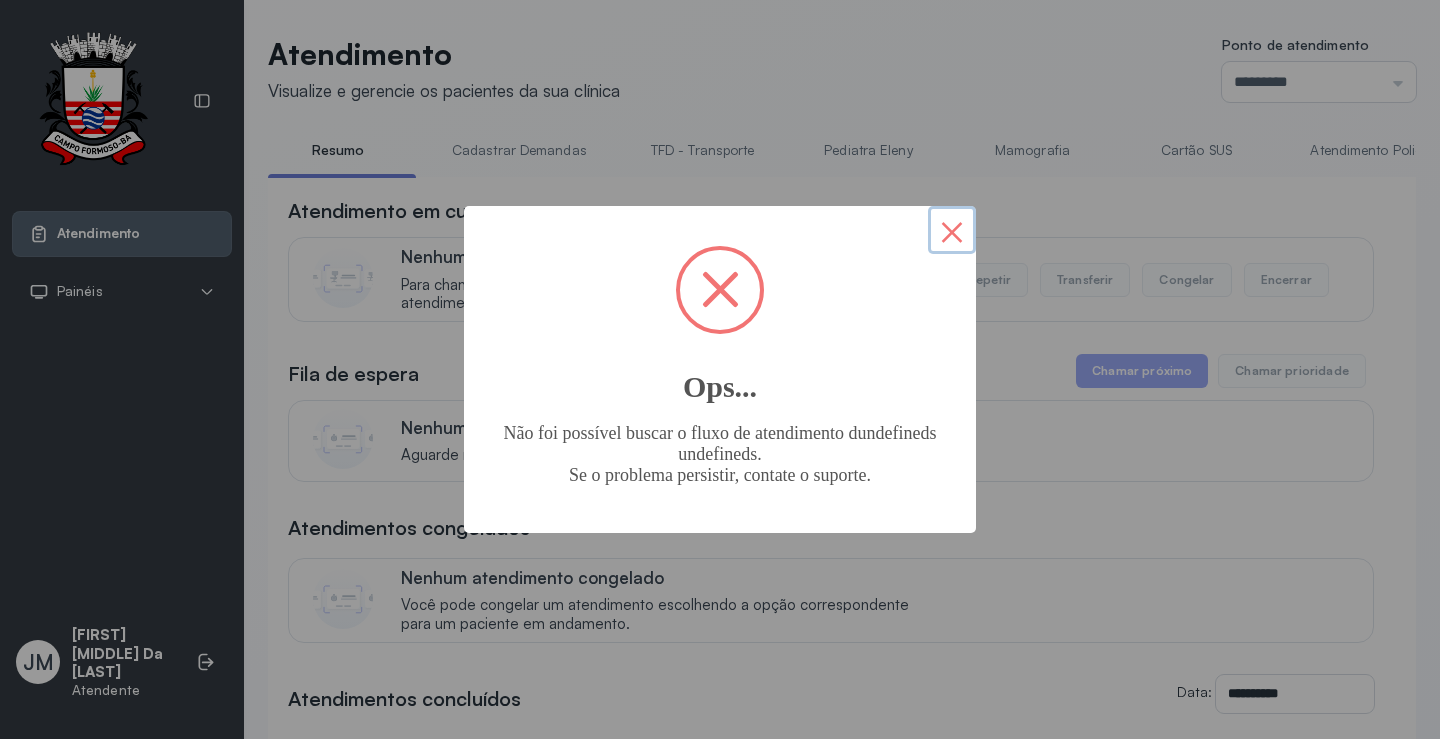 click on "×" at bounding box center [952, 230] 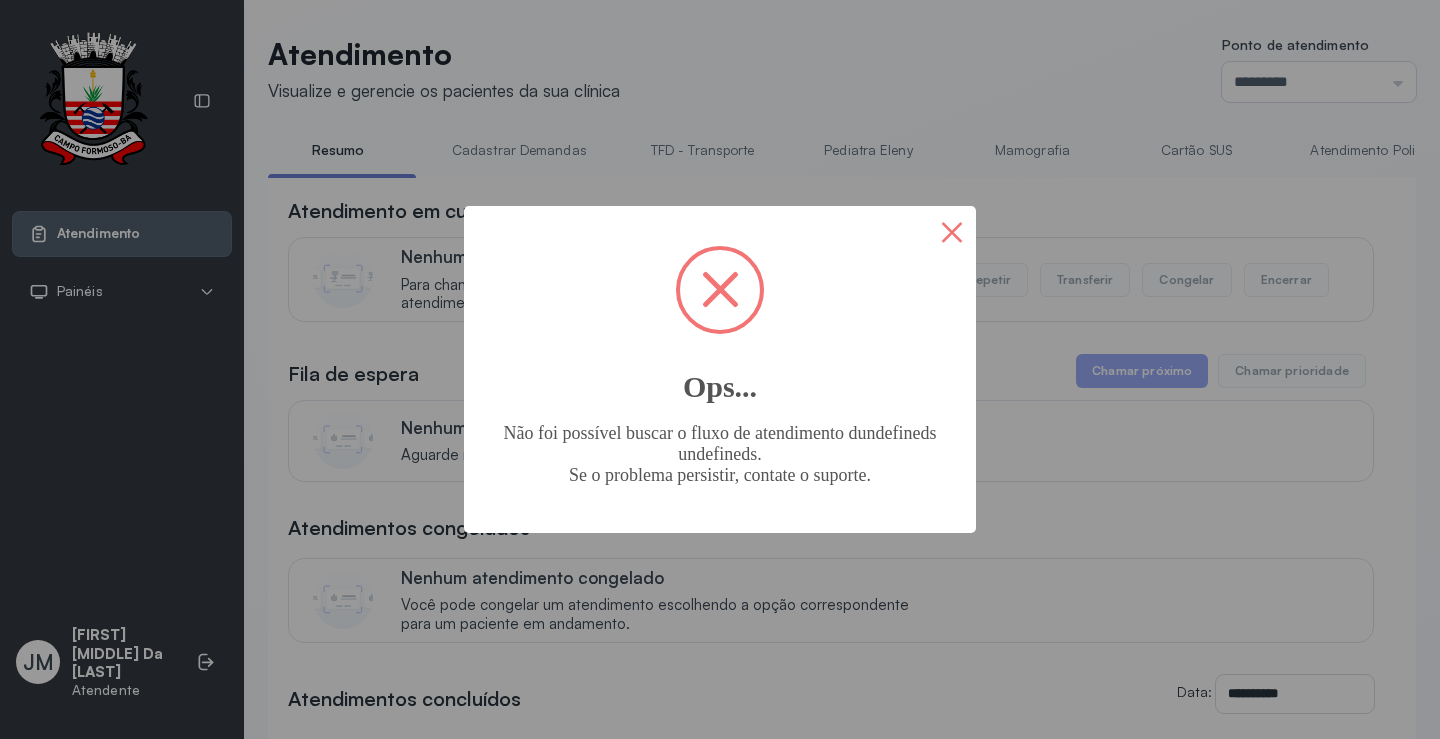 drag, startPoint x: 948, startPoint y: 233, endPoint x: 841, endPoint y: 151, distance: 134.80727 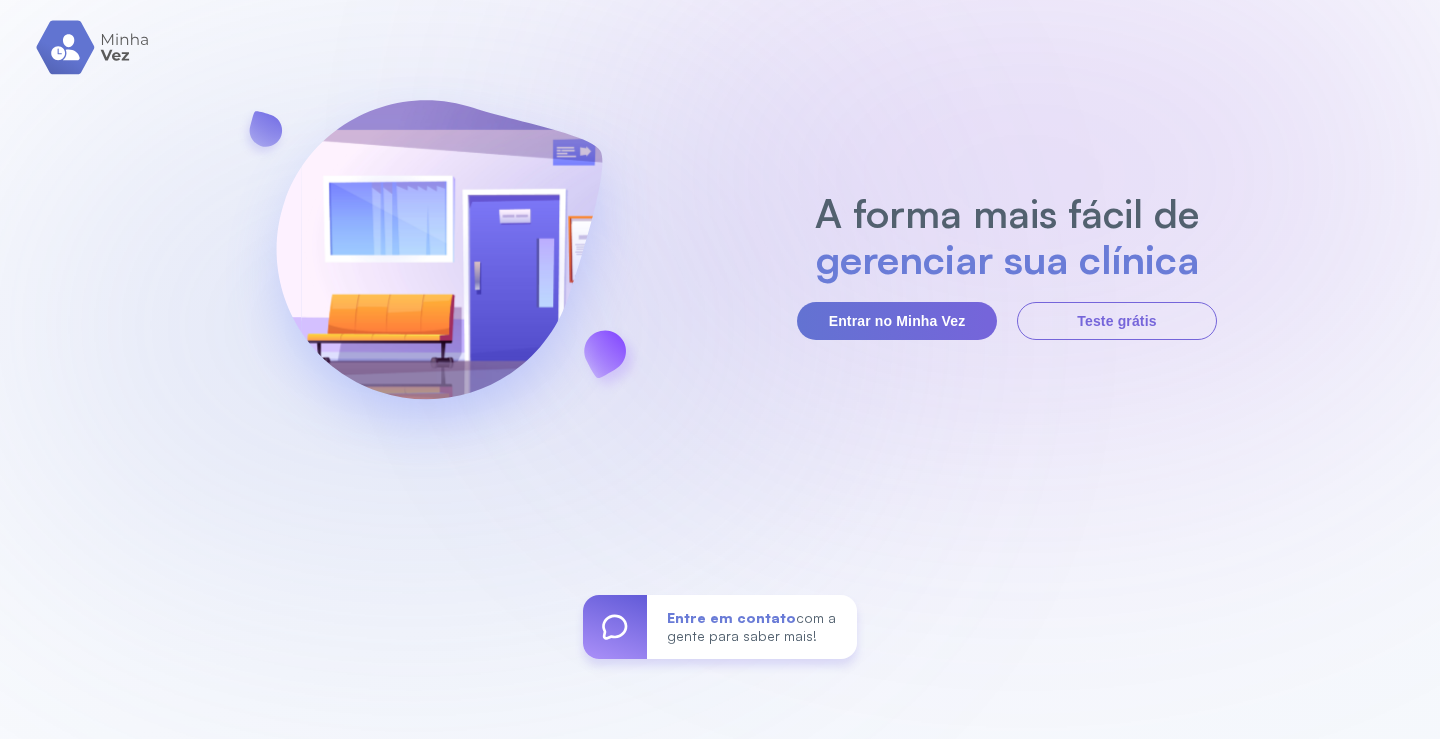 scroll, scrollTop: 0, scrollLeft: 0, axis: both 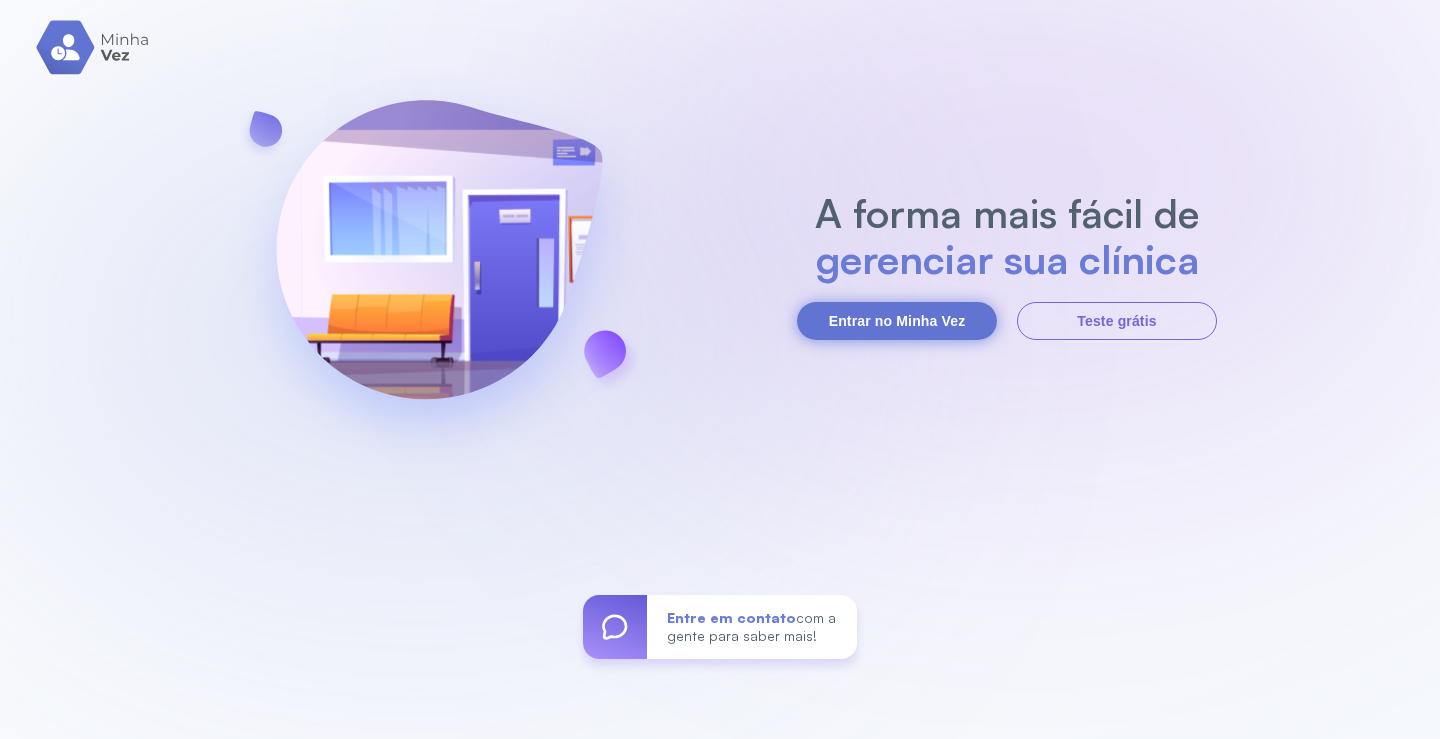 click on "Entrar no Minha Vez" at bounding box center (897, 321) 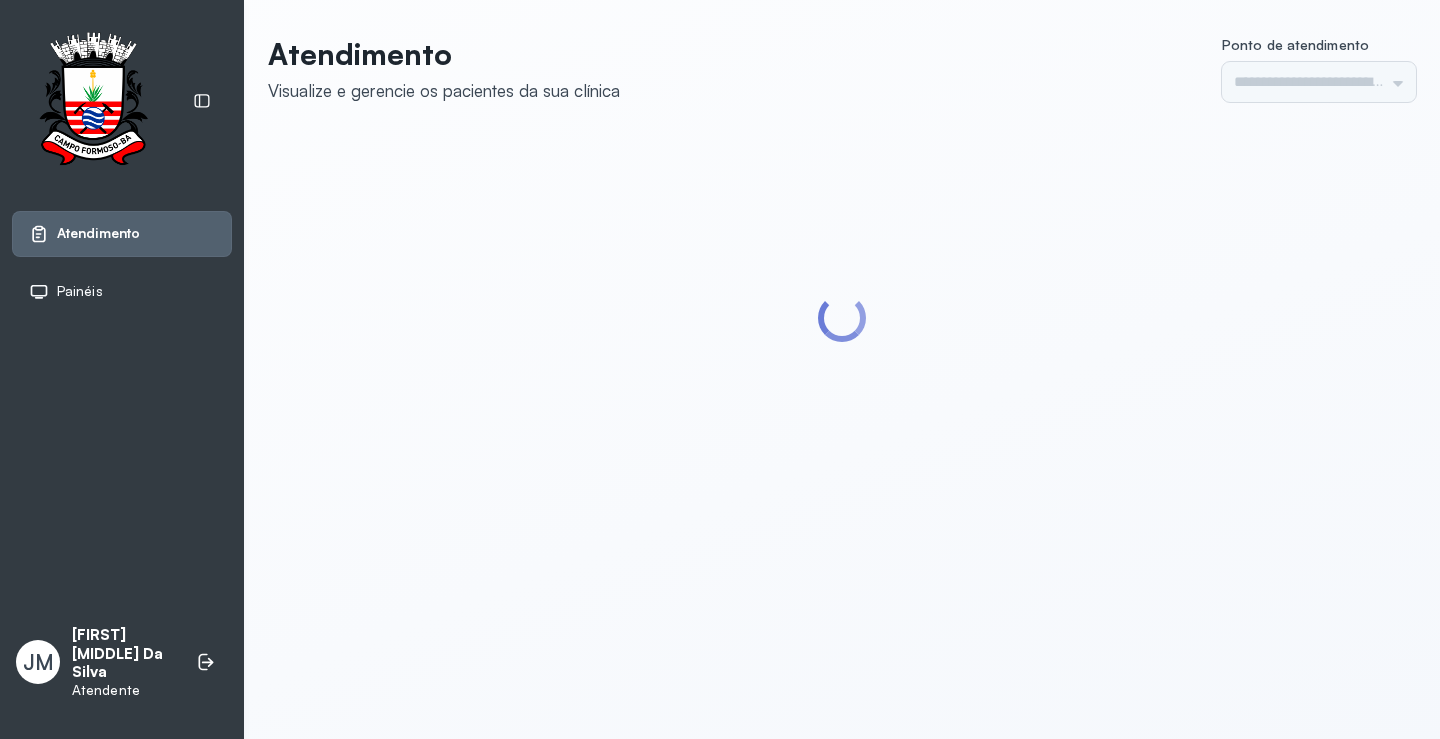 scroll, scrollTop: 0, scrollLeft: 0, axis: both 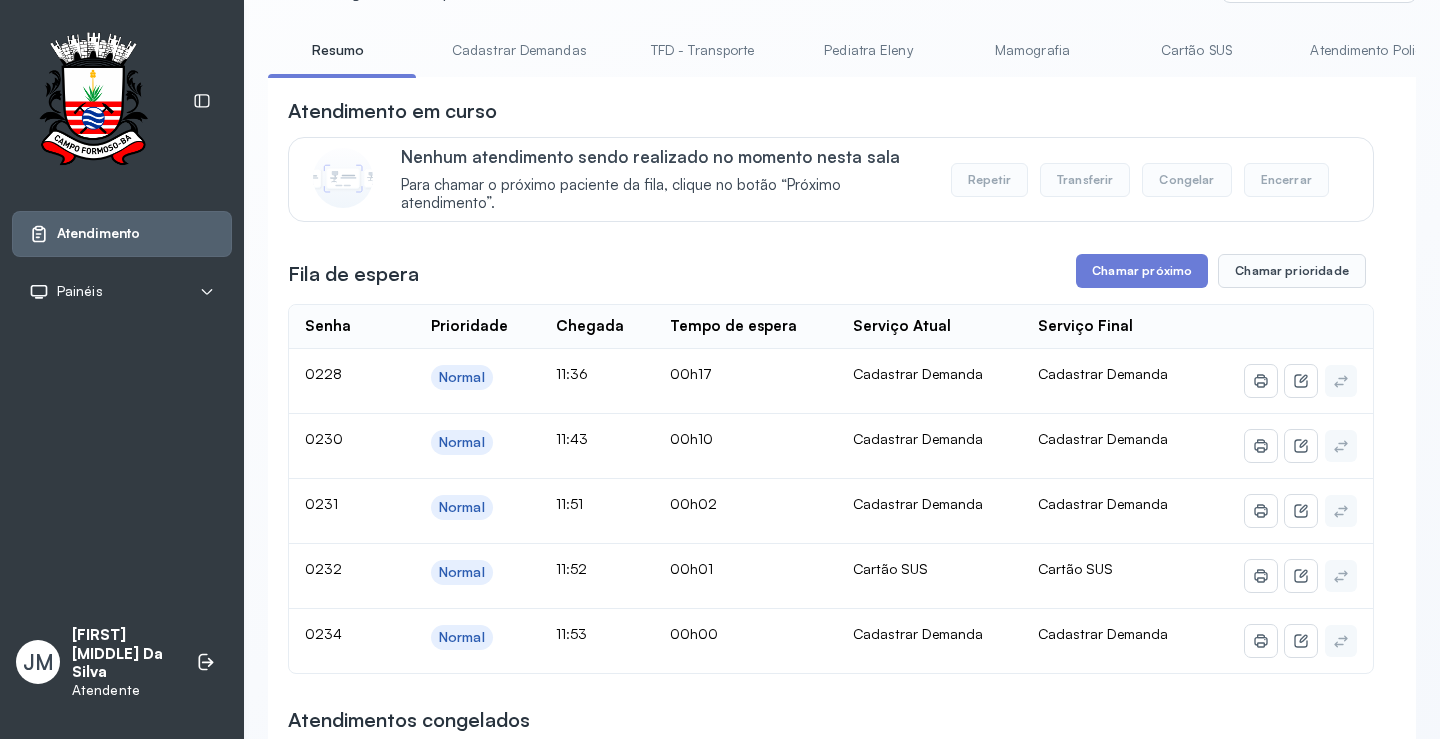 click on "TFD - Transporte" at bounding box center (703, 50) 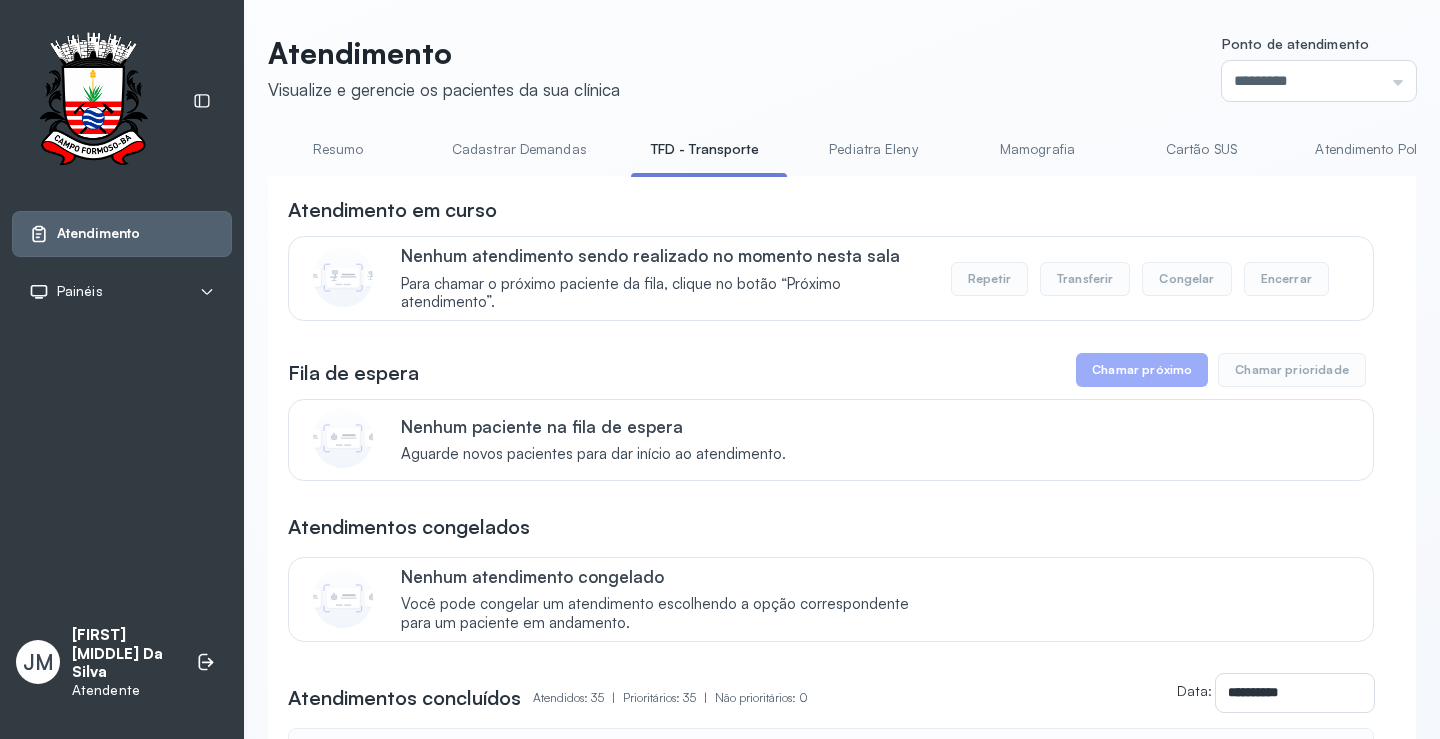 scroll, scrollTop: 100, scrollLeft: 0, axis: vertical 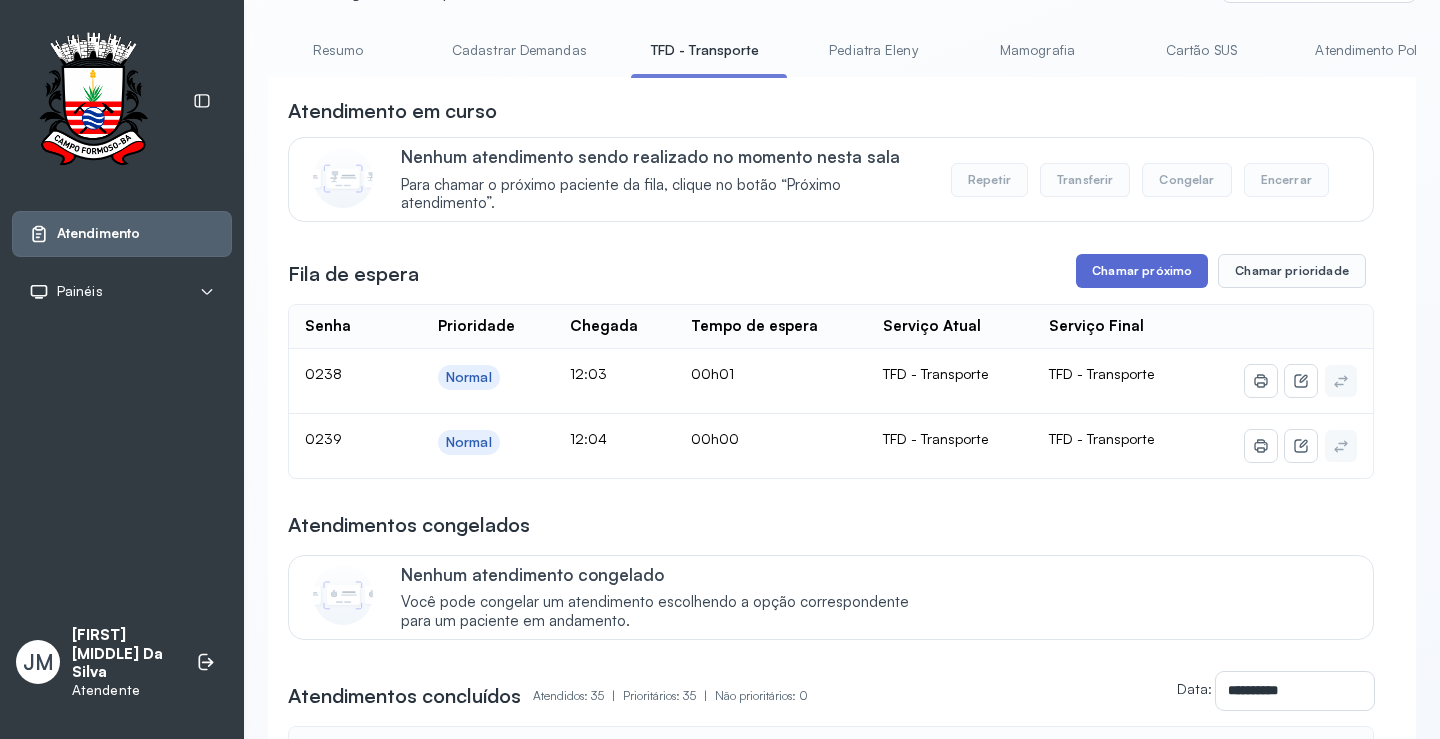 click on "Chamar próximo" at bounding box center [1142, 271] 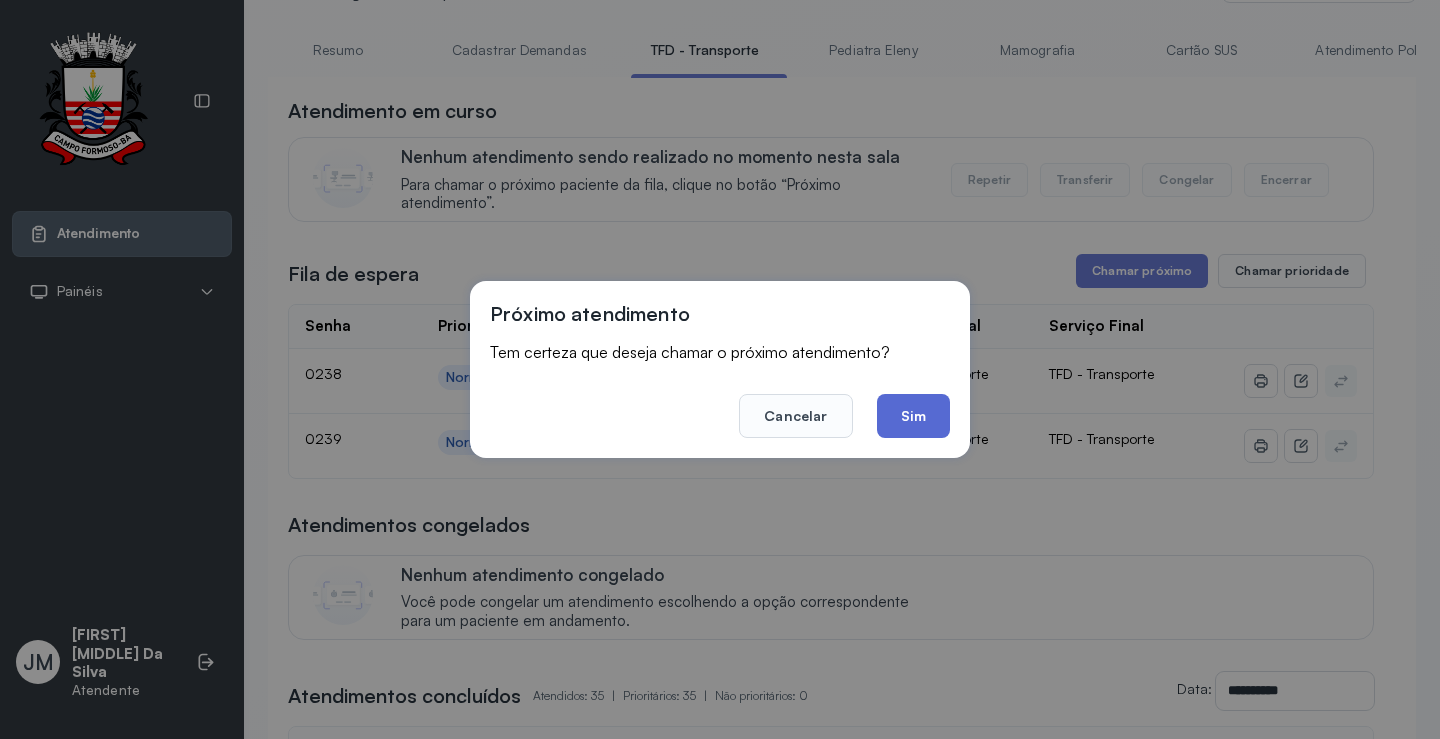 click on "Sim" 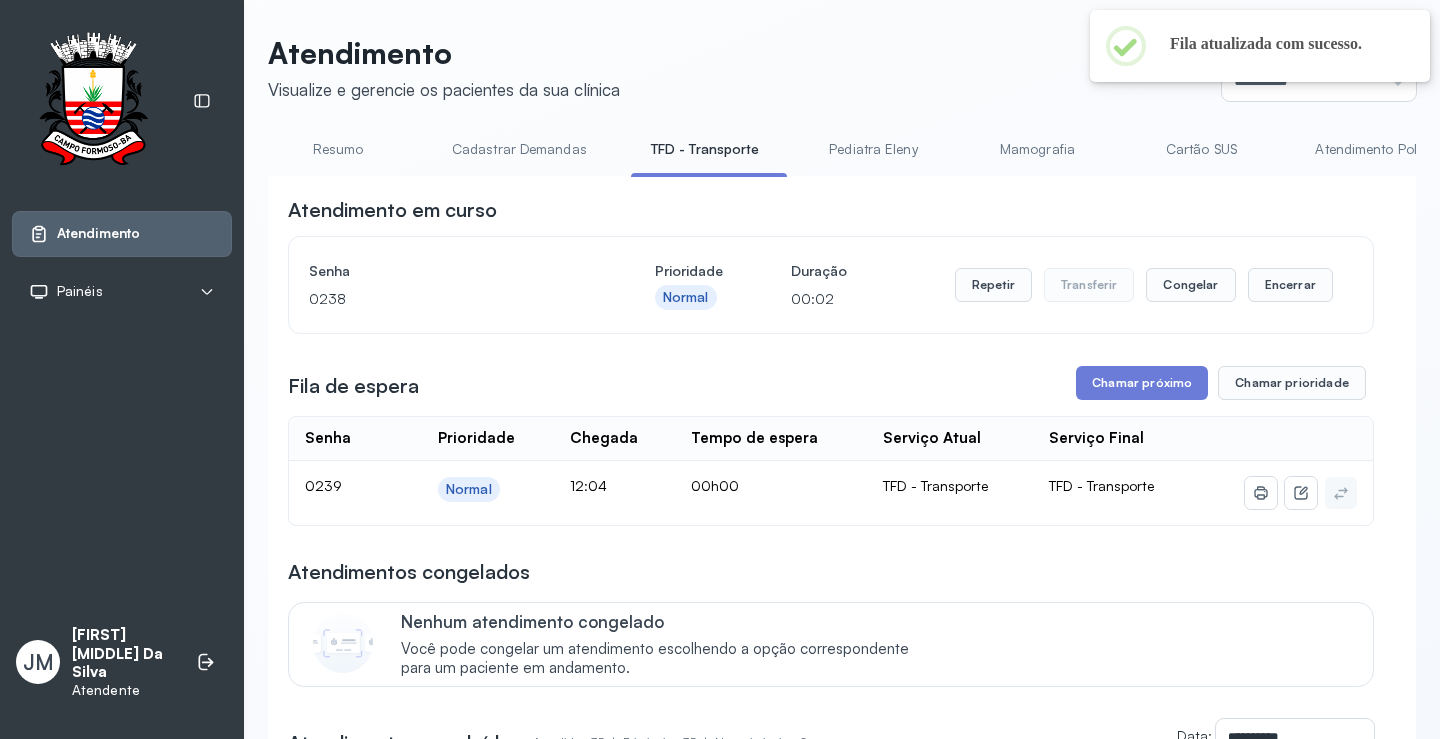 scroll, scrollTop: 100, scrollLeft: 0, axis: vertical 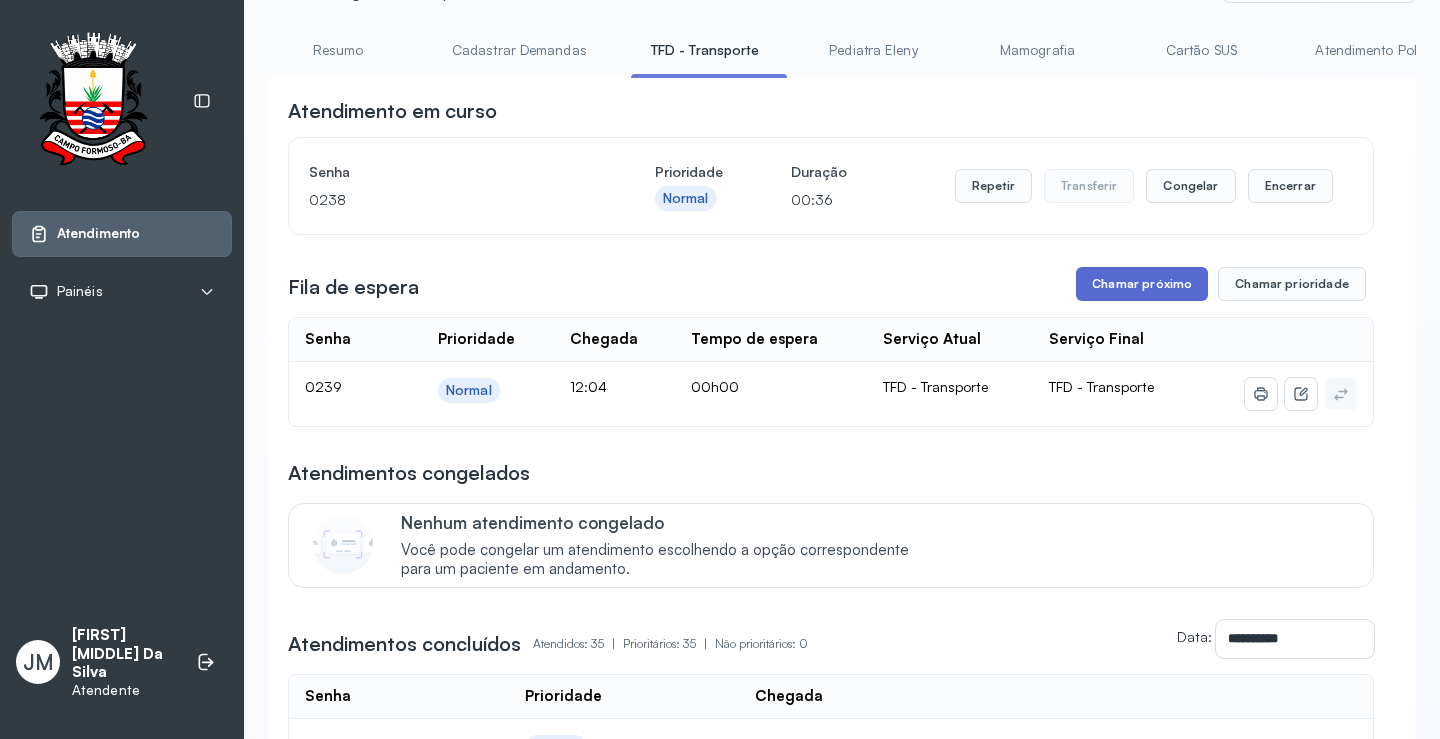 click on "Chamar próximo" at bounding box center [1142, 284] 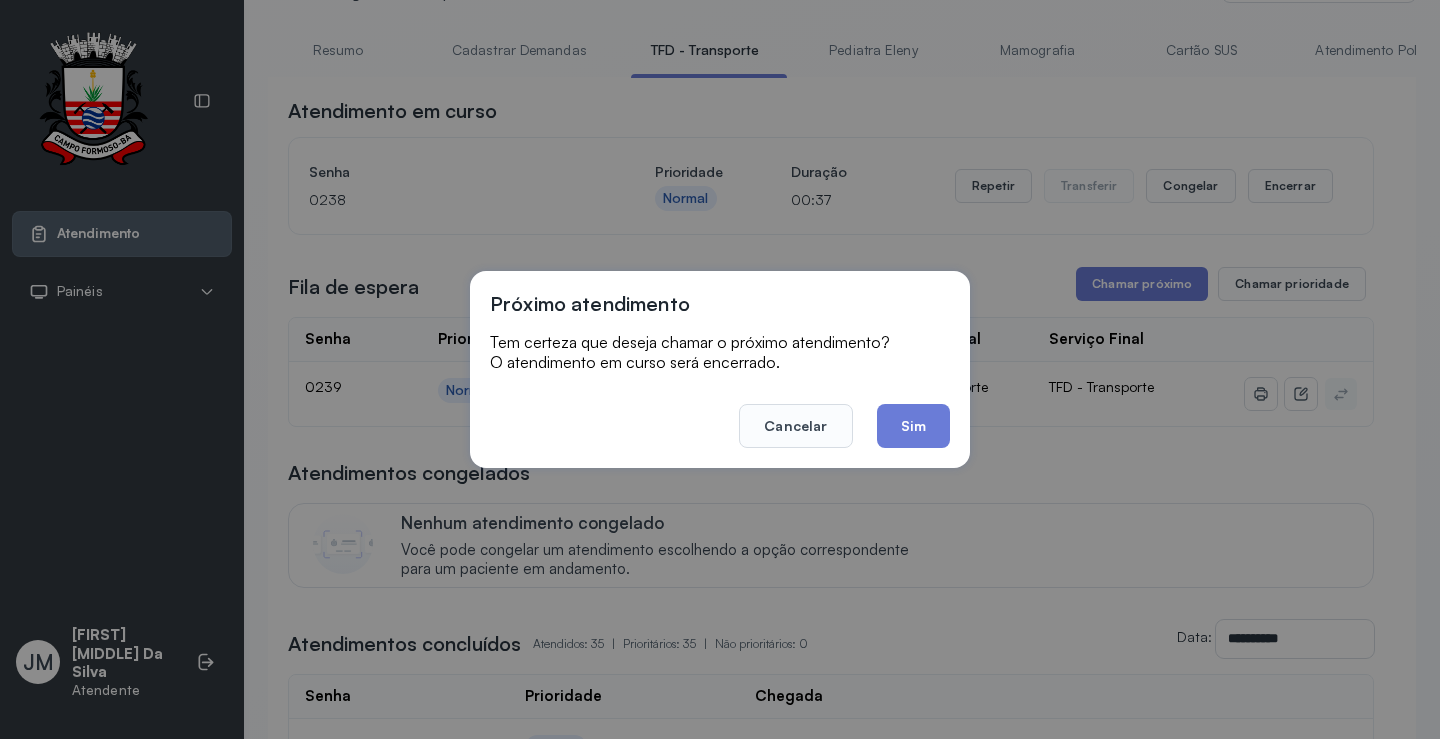 drag, startPoint x: 897, startPoint y: 424, endPoint x: 913, endPoint y: 421, distance: 16.27882 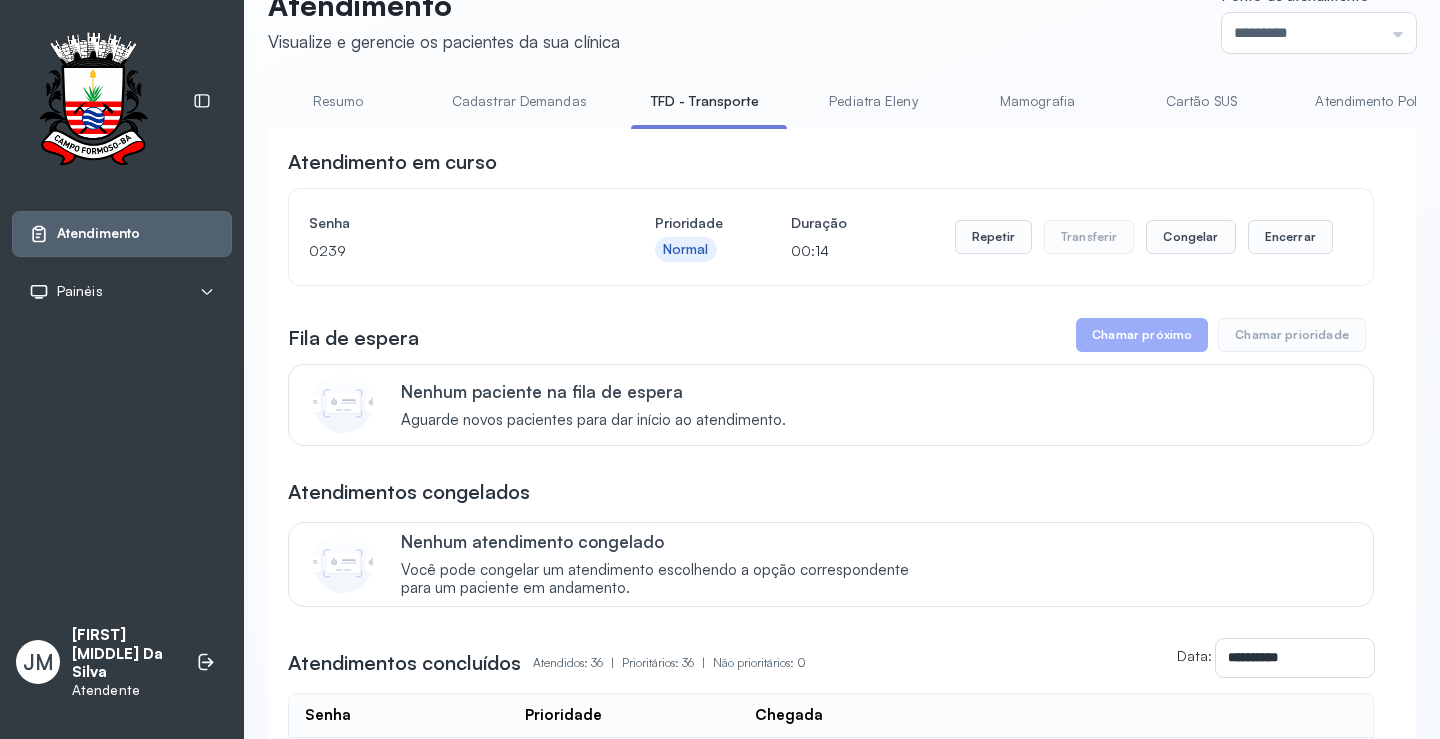 scroll, scrollTop: 0, scrollLeft: 0, axis: both 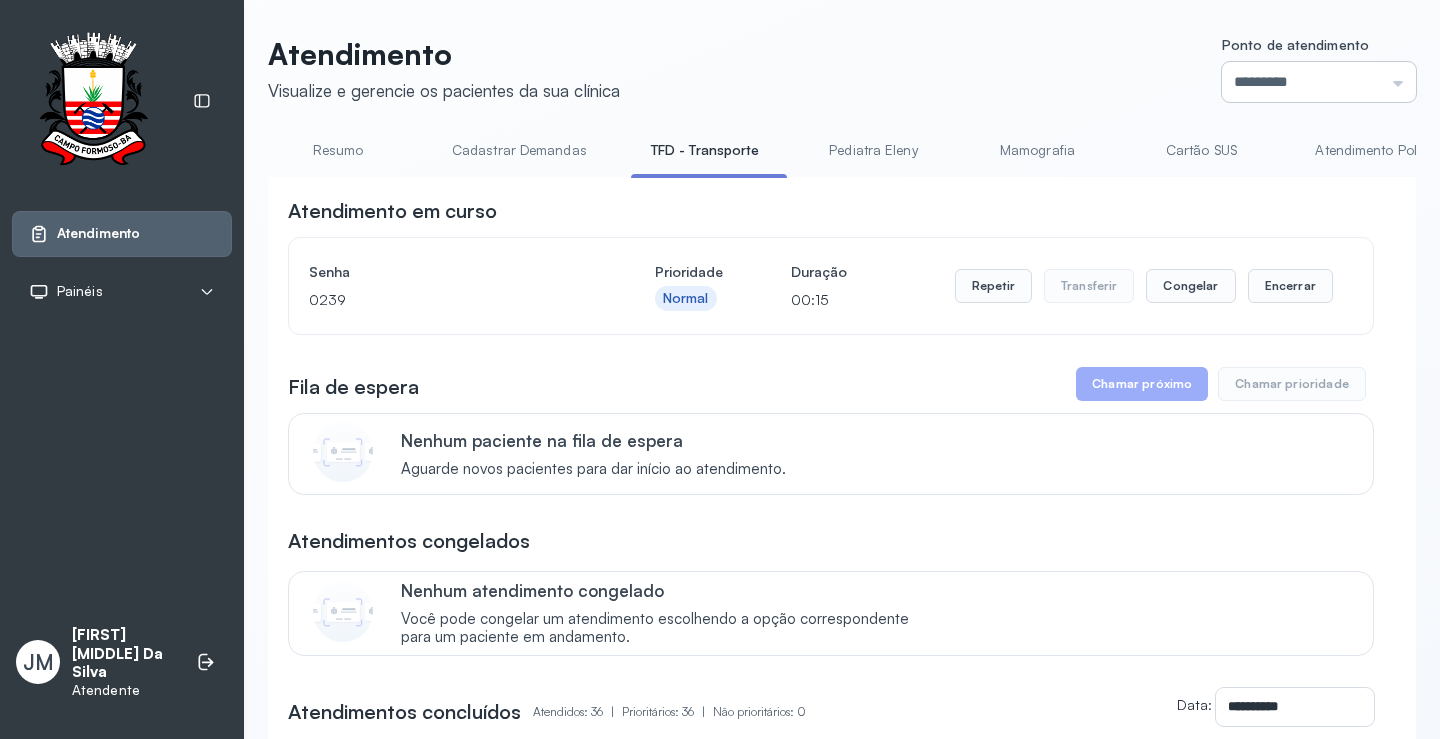 click on "*********" at bounding box center [1319, 82] 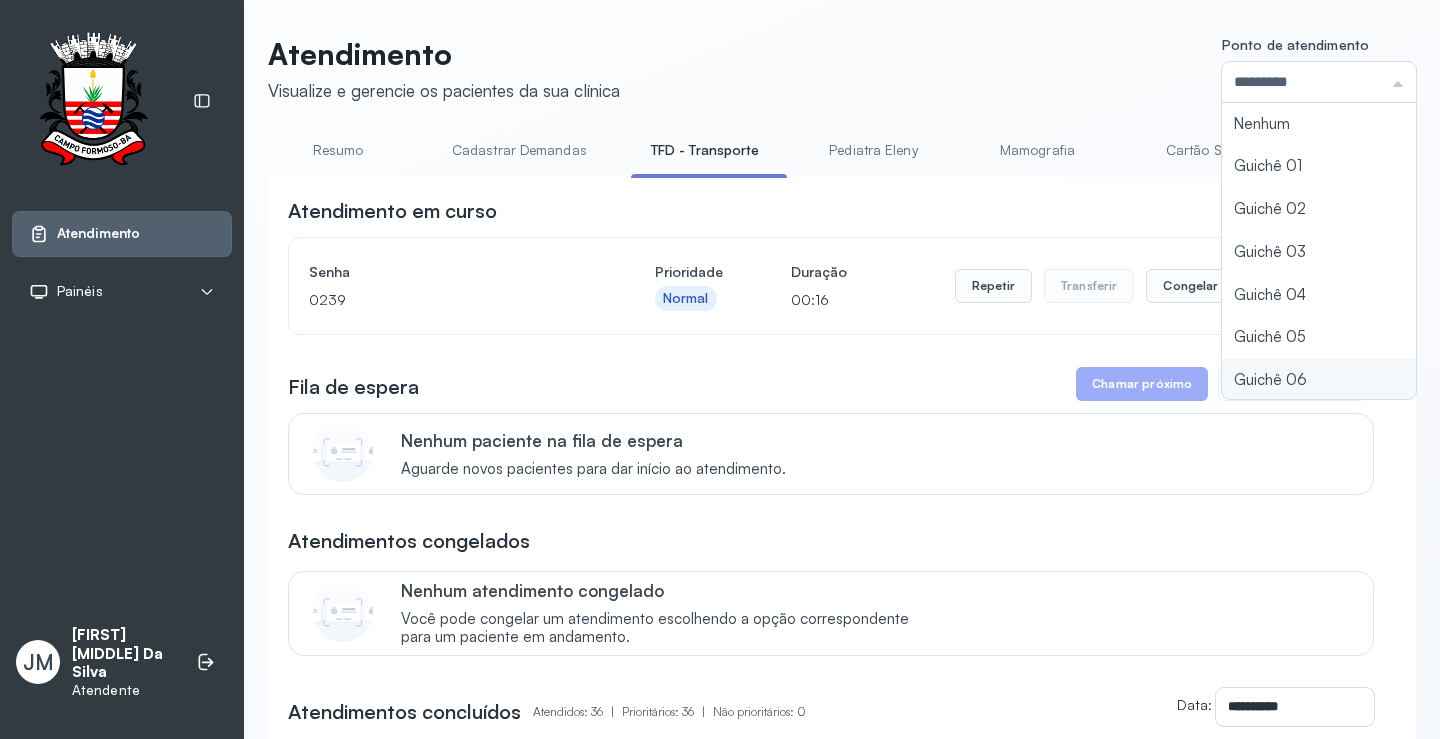 scroll, scrollTop: 88, scrollLeft: 0, axis: vertical 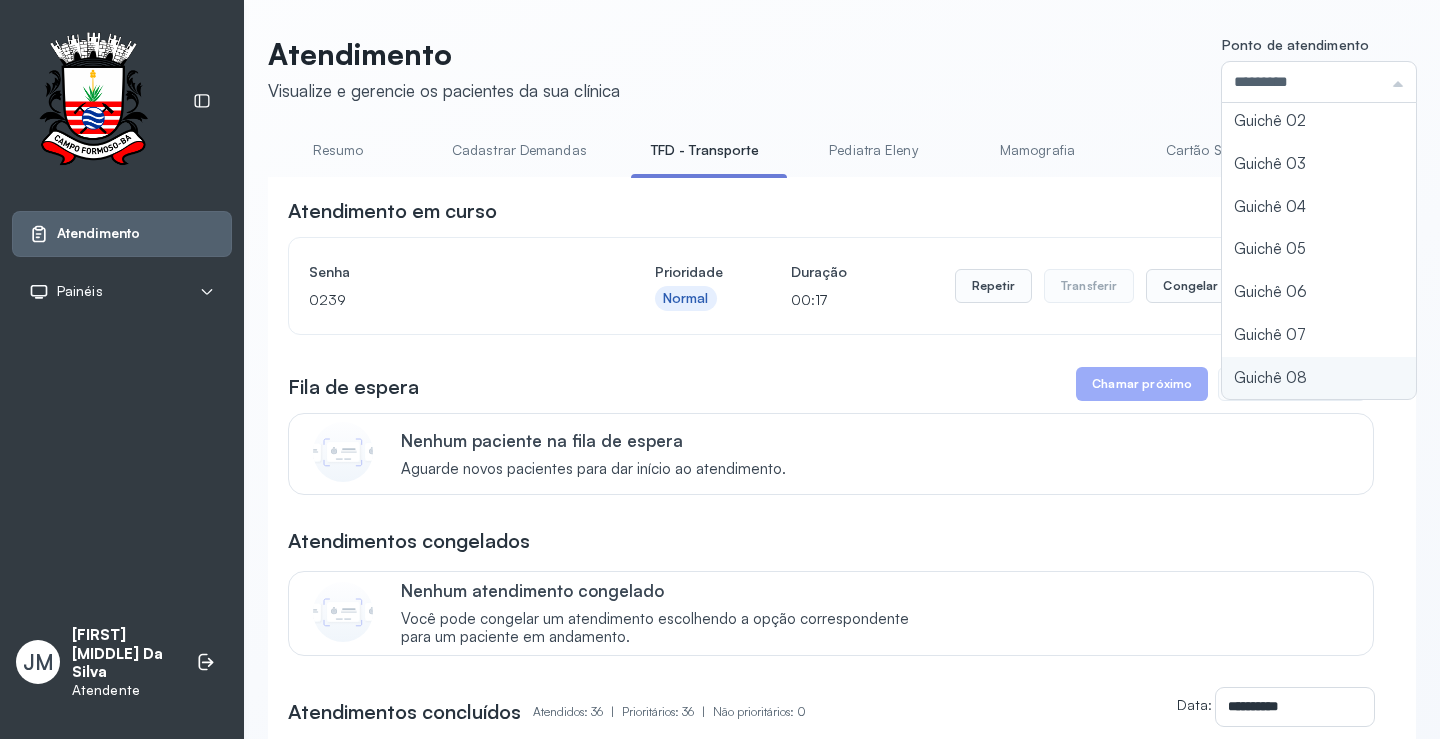 type on "*********" 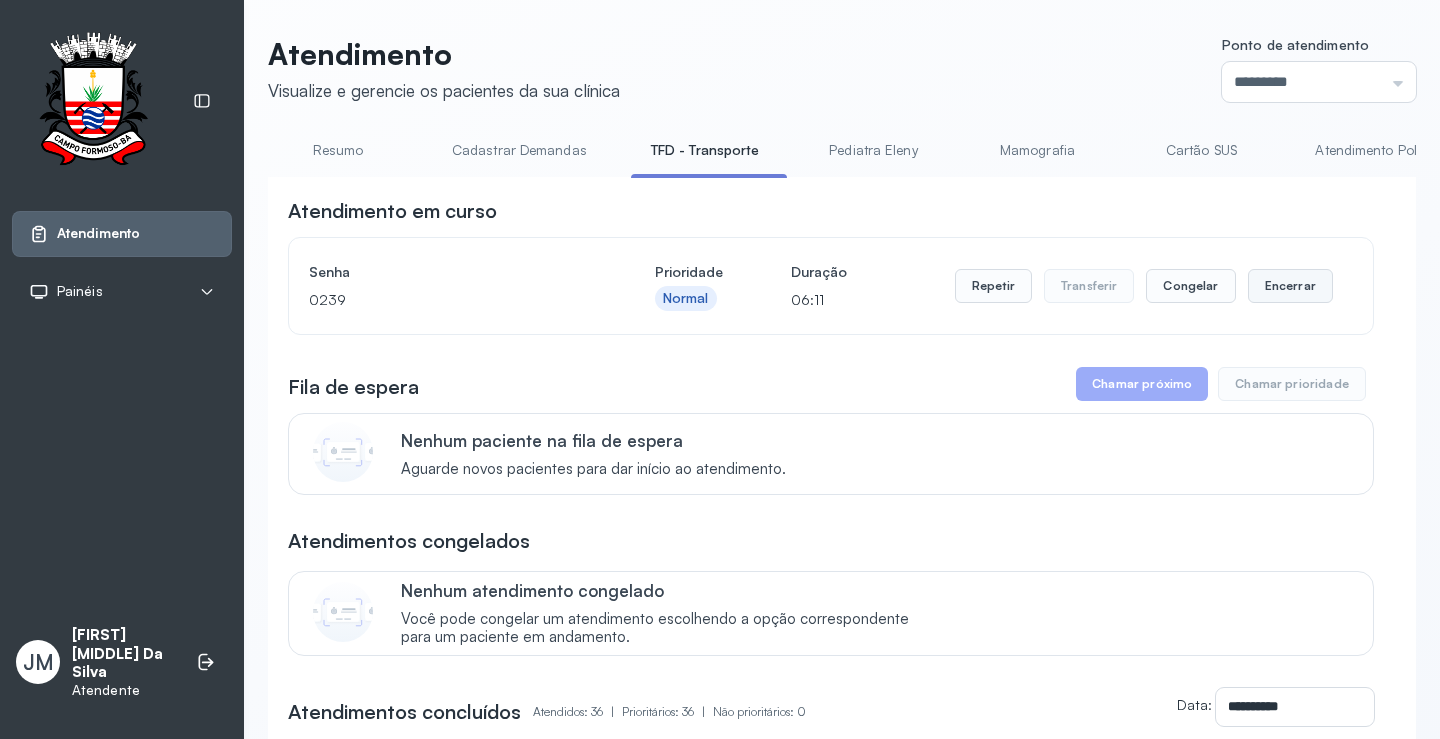 click on "Encerrar" at bounding box center [1290, 286] 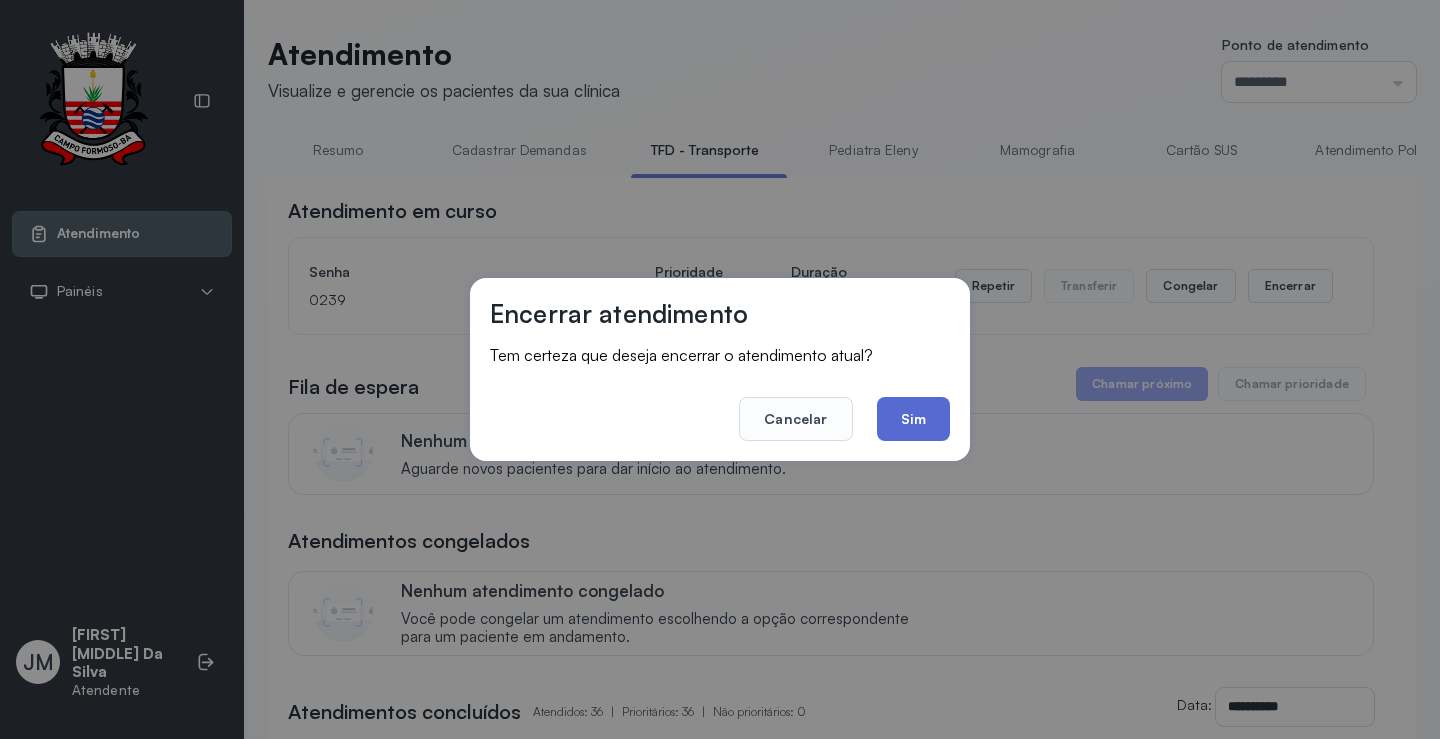 click on "Sim" 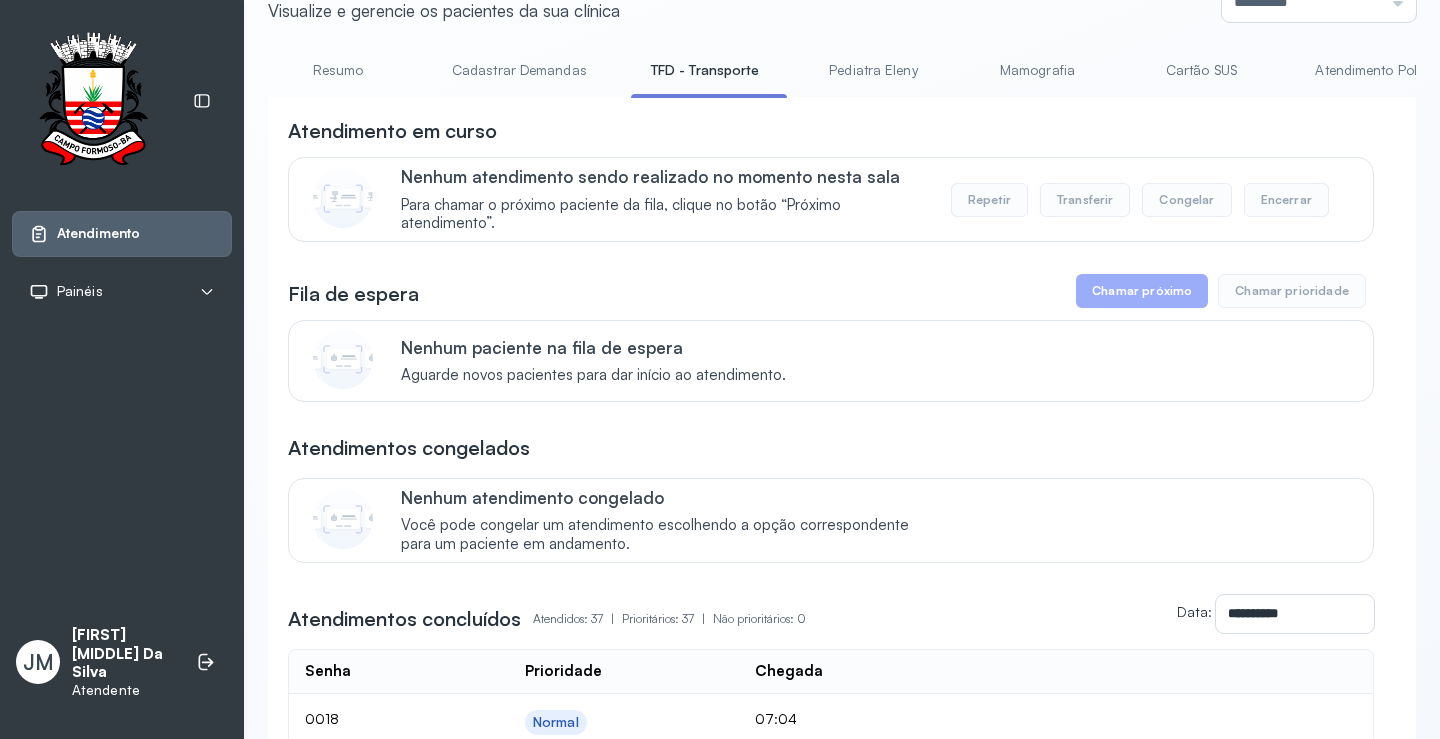 scroll, scrollTop: 100, scrollLeft: 0, axis: vertical 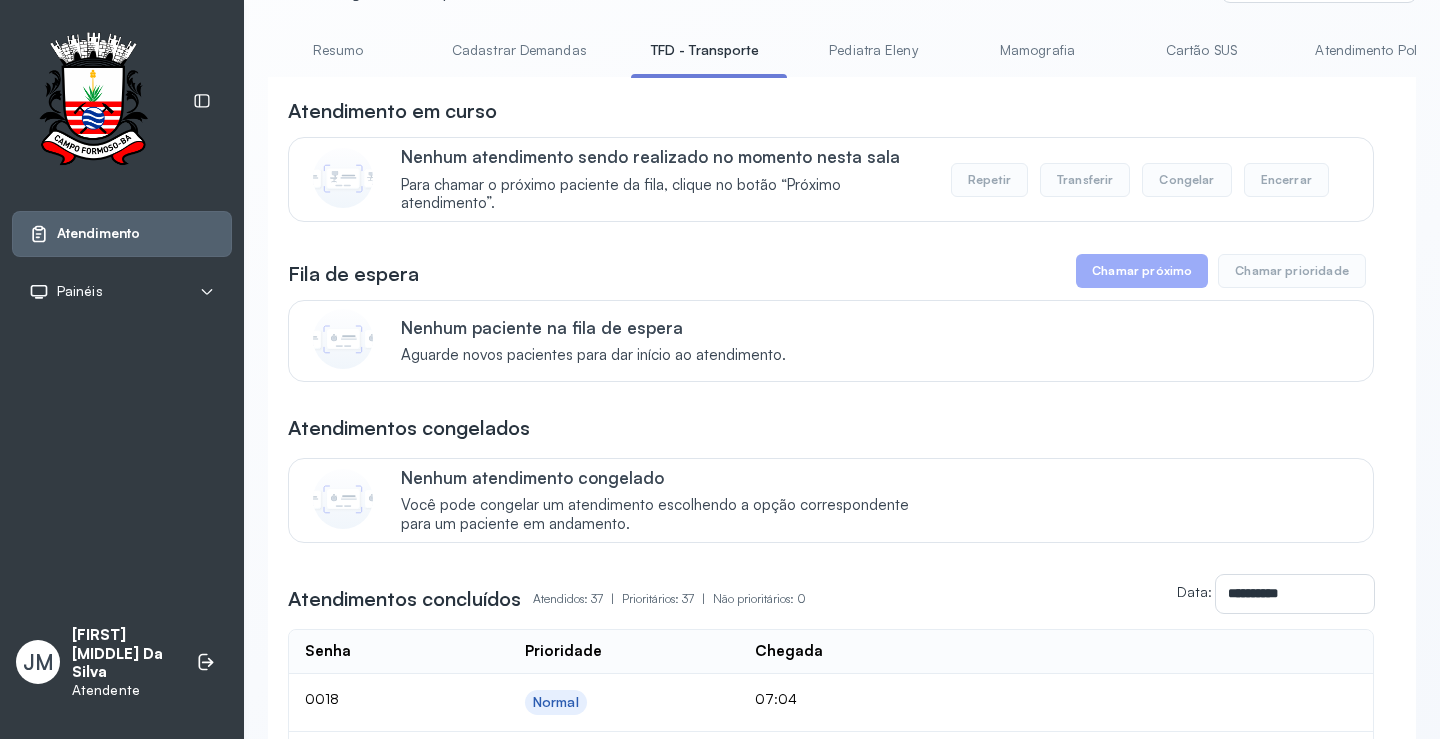 click on "TFD - Transporte" at bounding box center (705, 50) 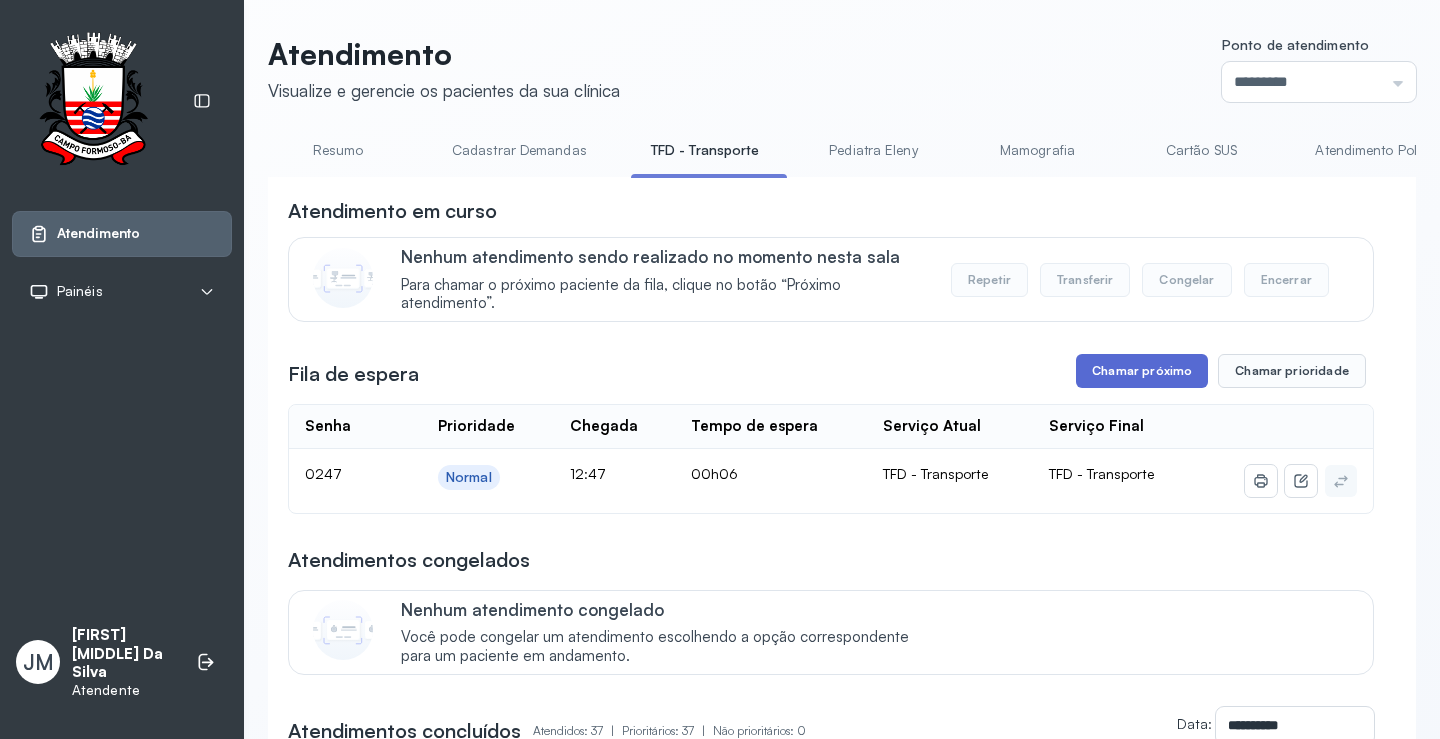 click on "Chamar próximo" at bounding box center [1142, 371] 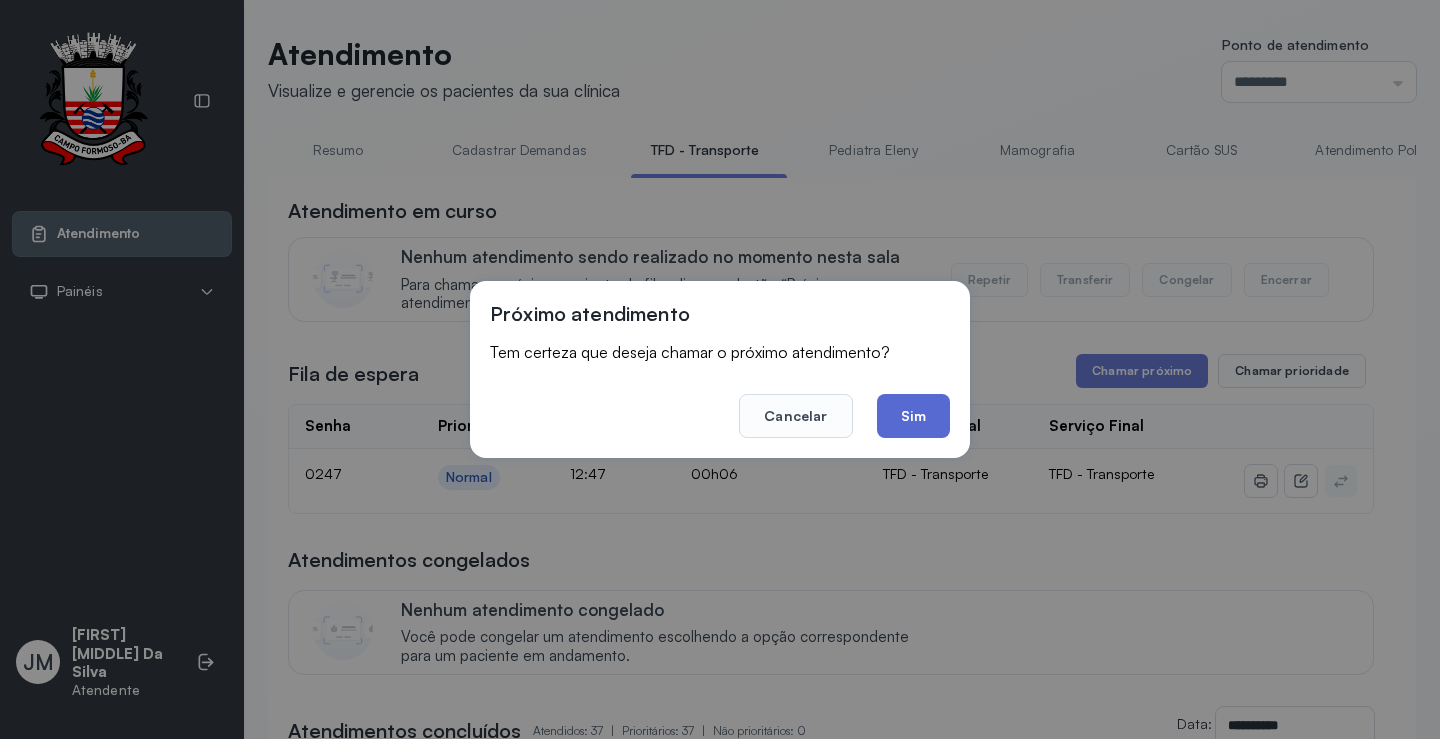 click on "Sim" 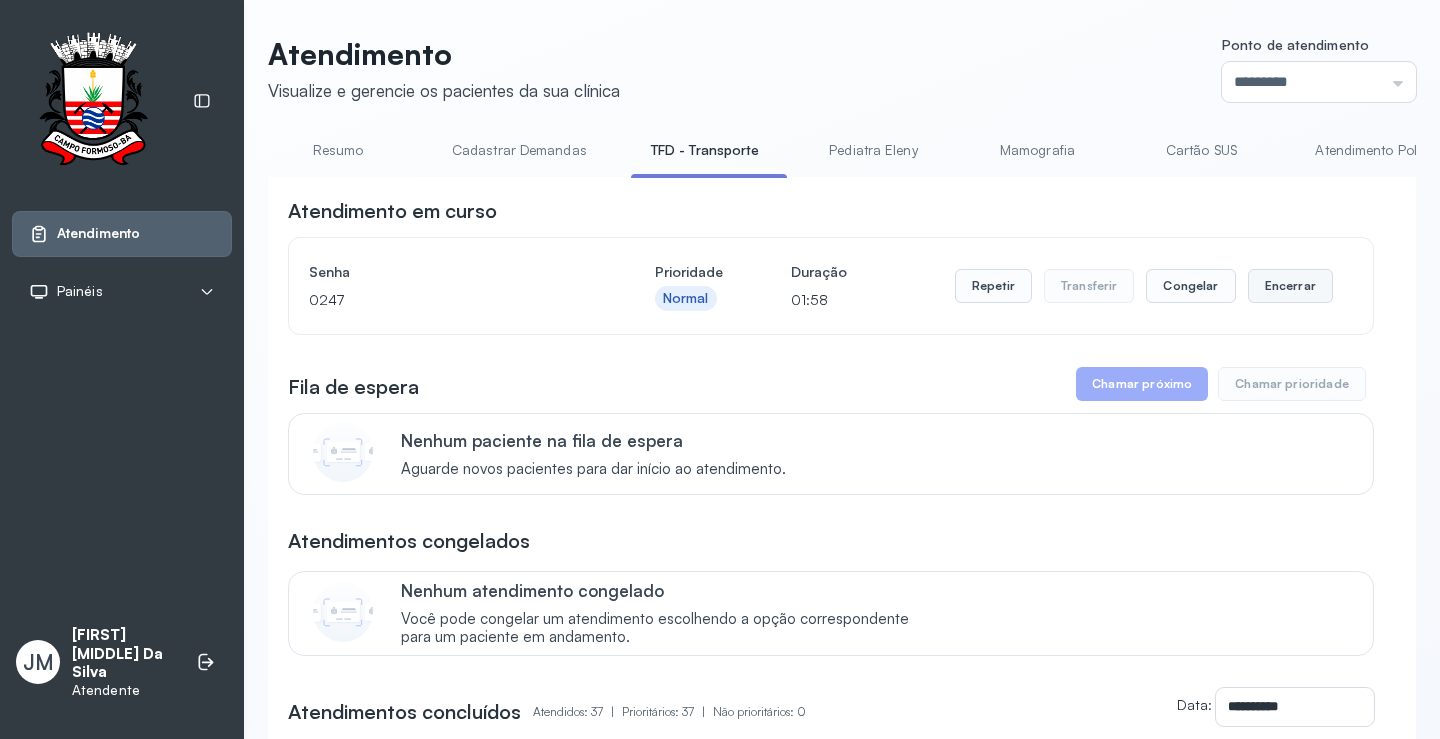 click on "Encerrar" at bounding box center [1290, 286] 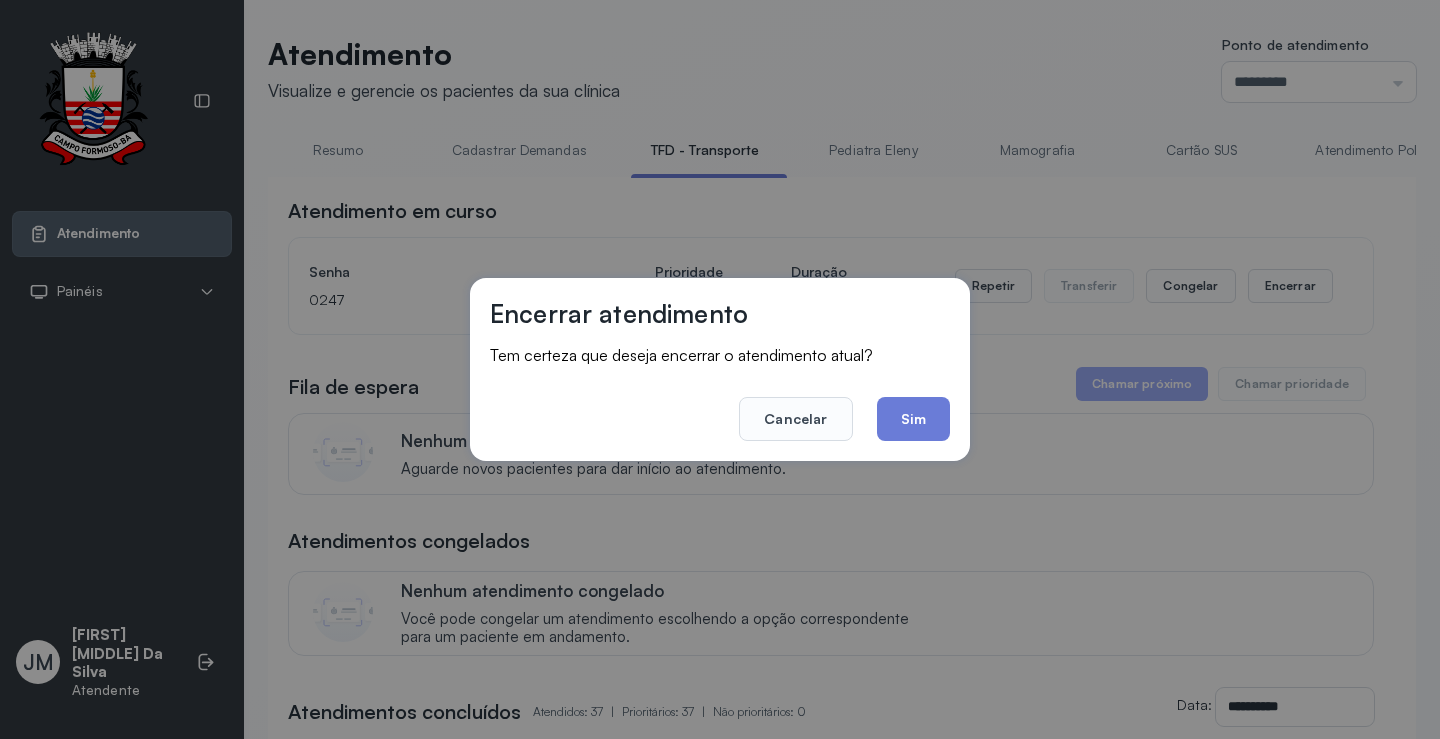 drag, startPoint x: 894, startPoint y: 416, endPoint x: 870, endPoint y: 274, distance: 144.01389 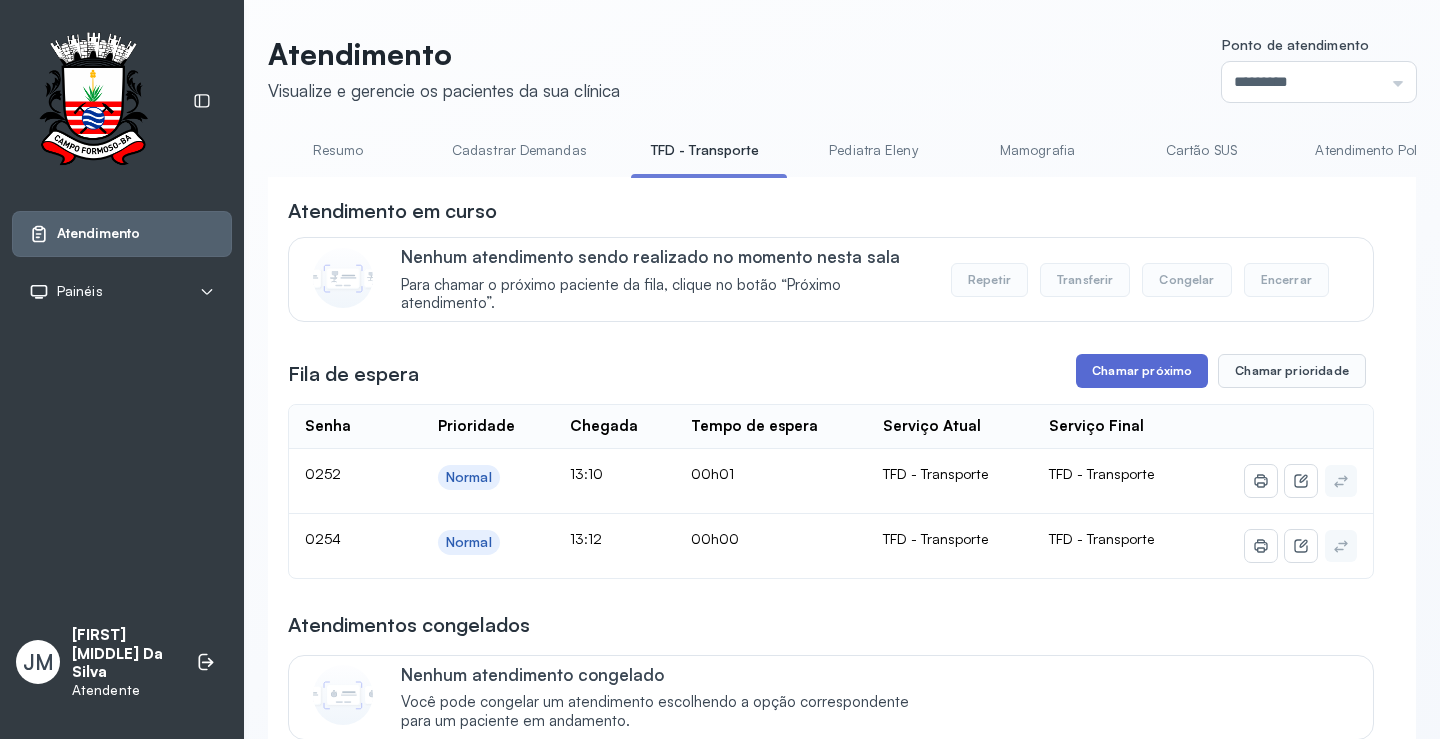 click on "Chamar próximo" at bounding box center (1142, 371) 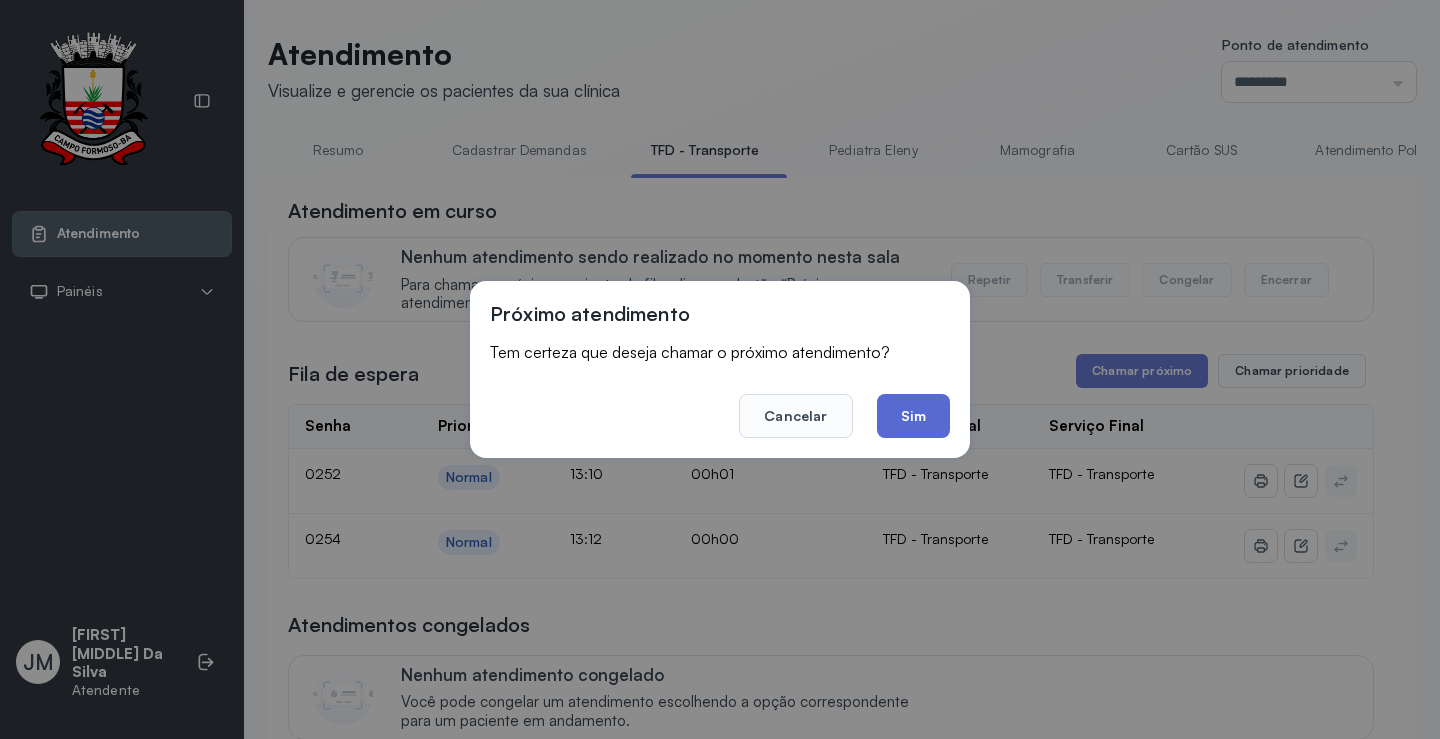 click on "Sim" 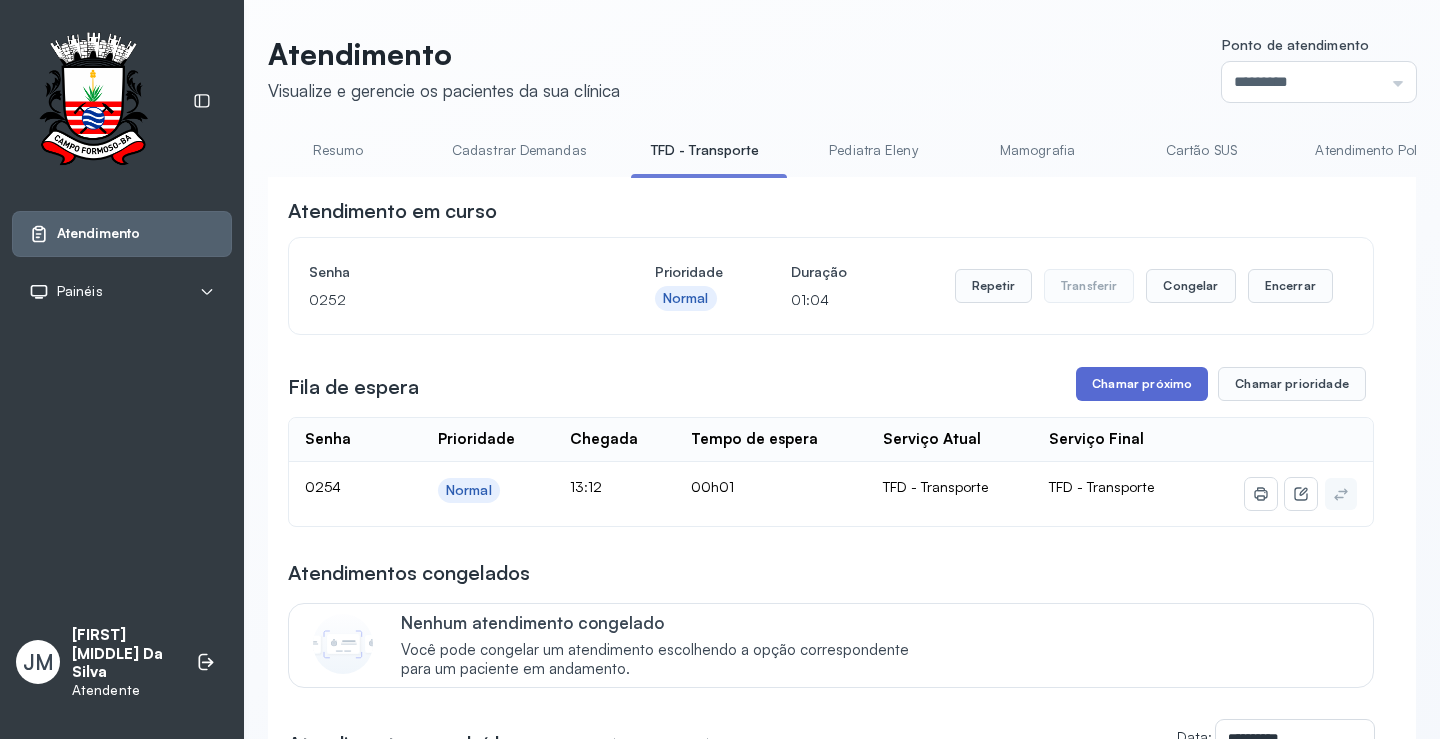 click on "Chamar próximo" at bounding box center (1142, 384) 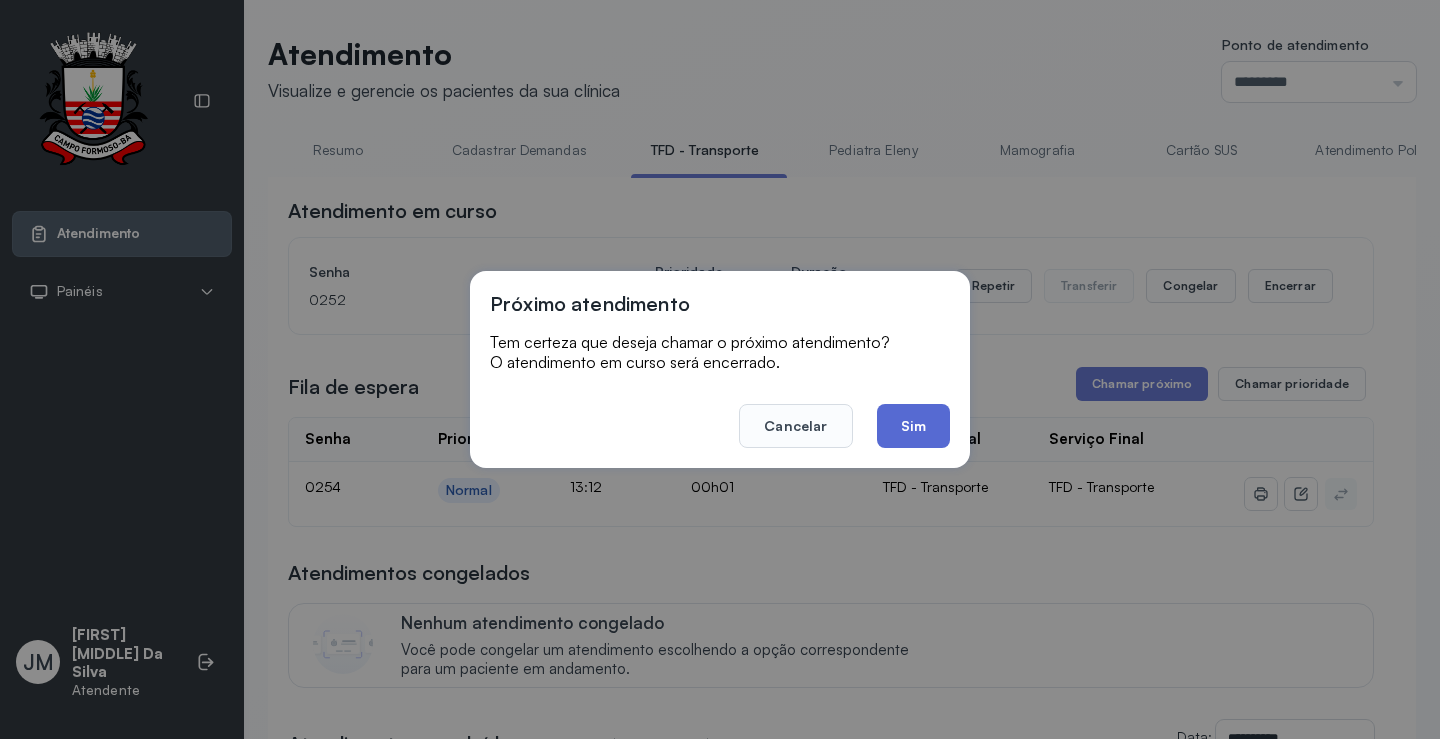 click on "Sim" 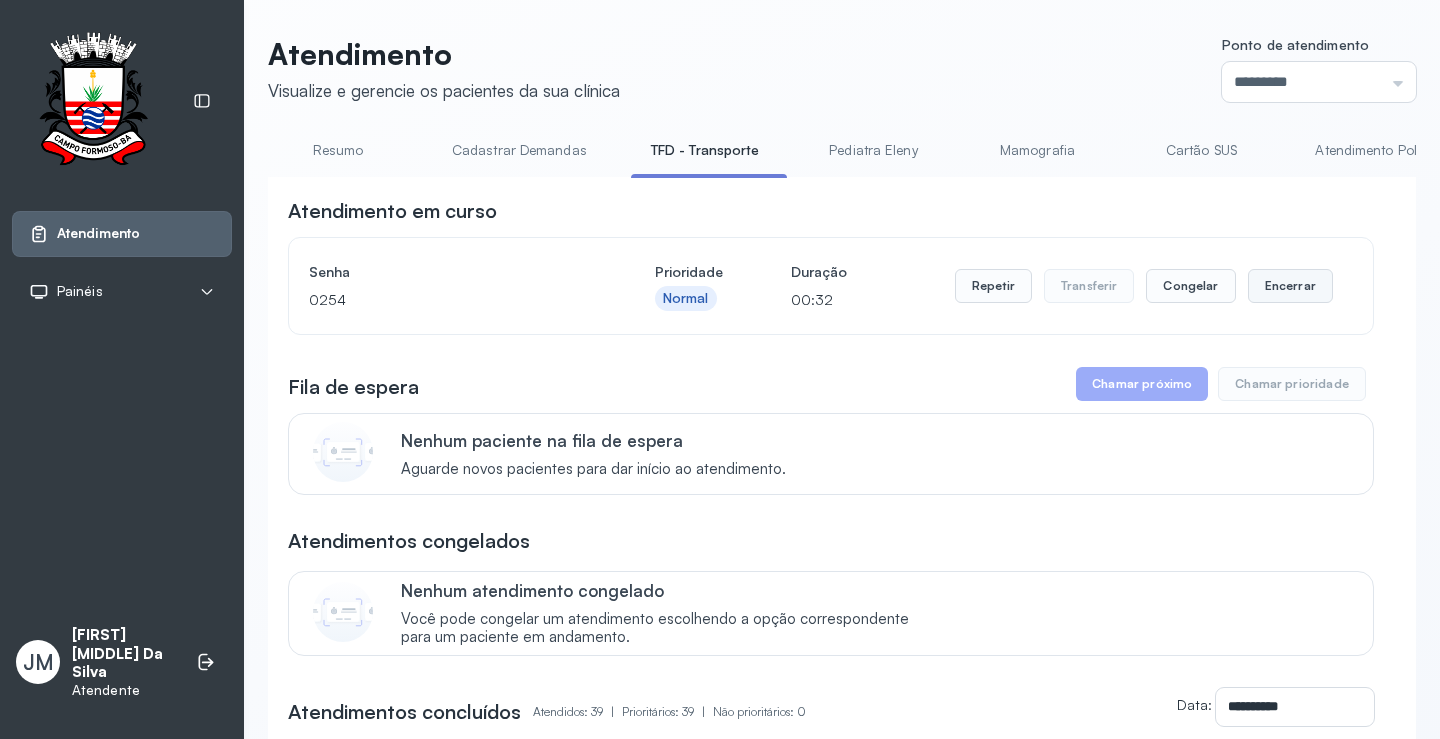 click on "Encerrar" at bounding box center [1290, 286] 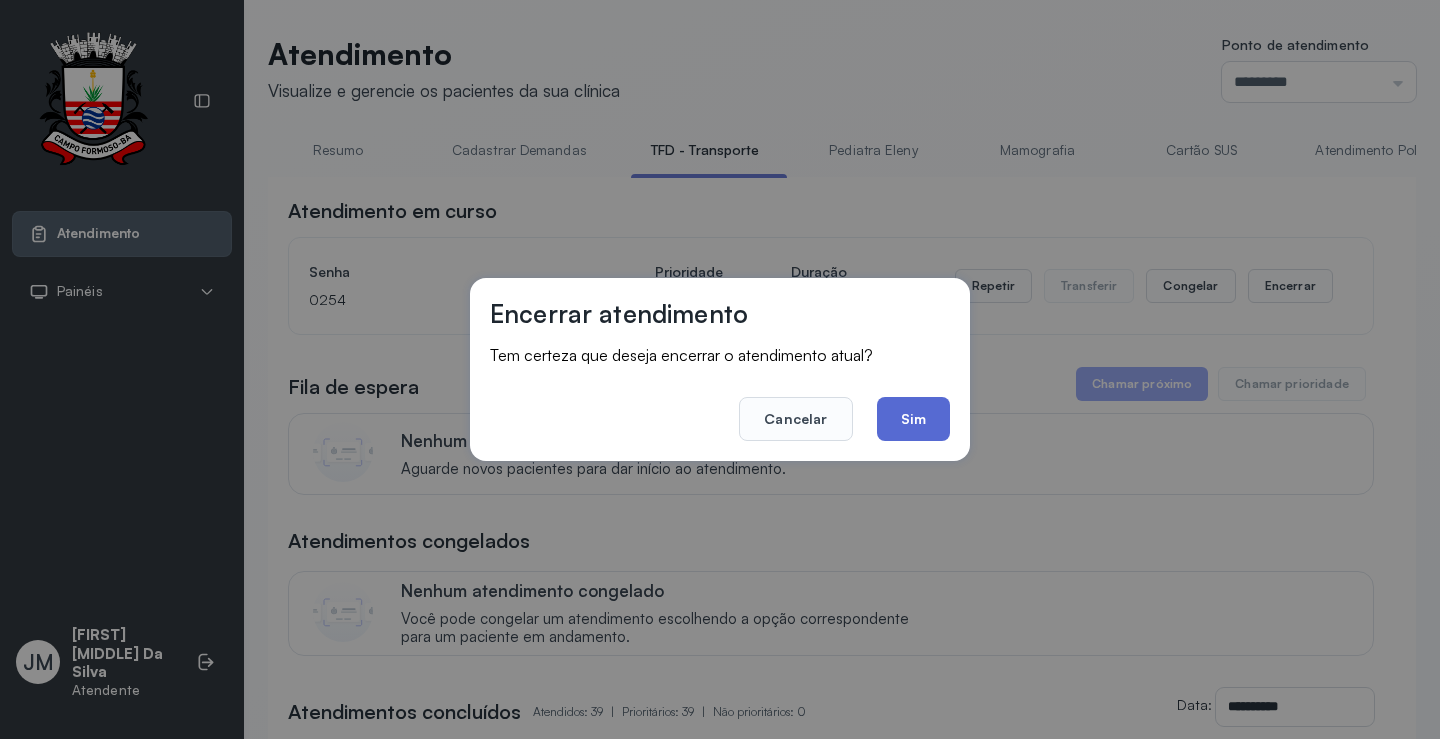 click on "Sim" 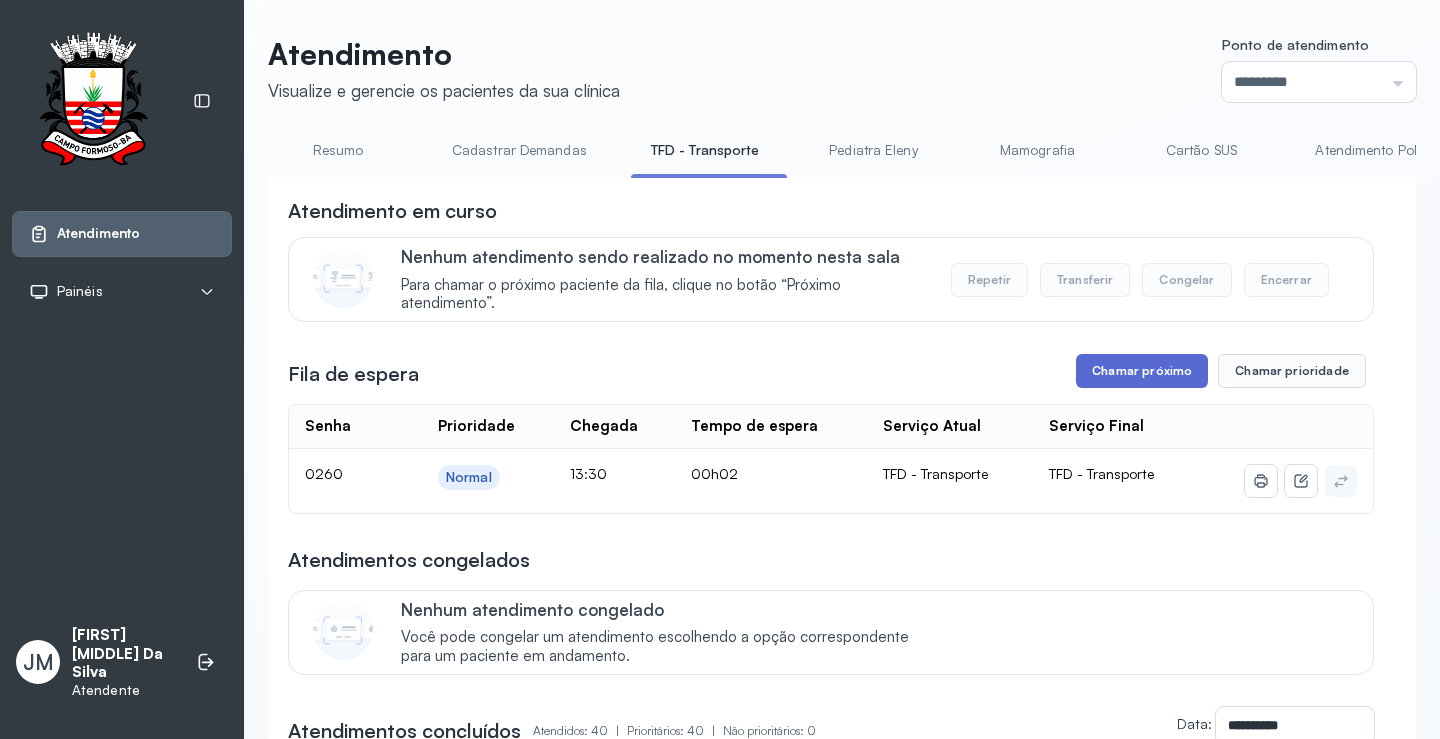 click on "Chamar próximo" at bounding box center (1142, 371) 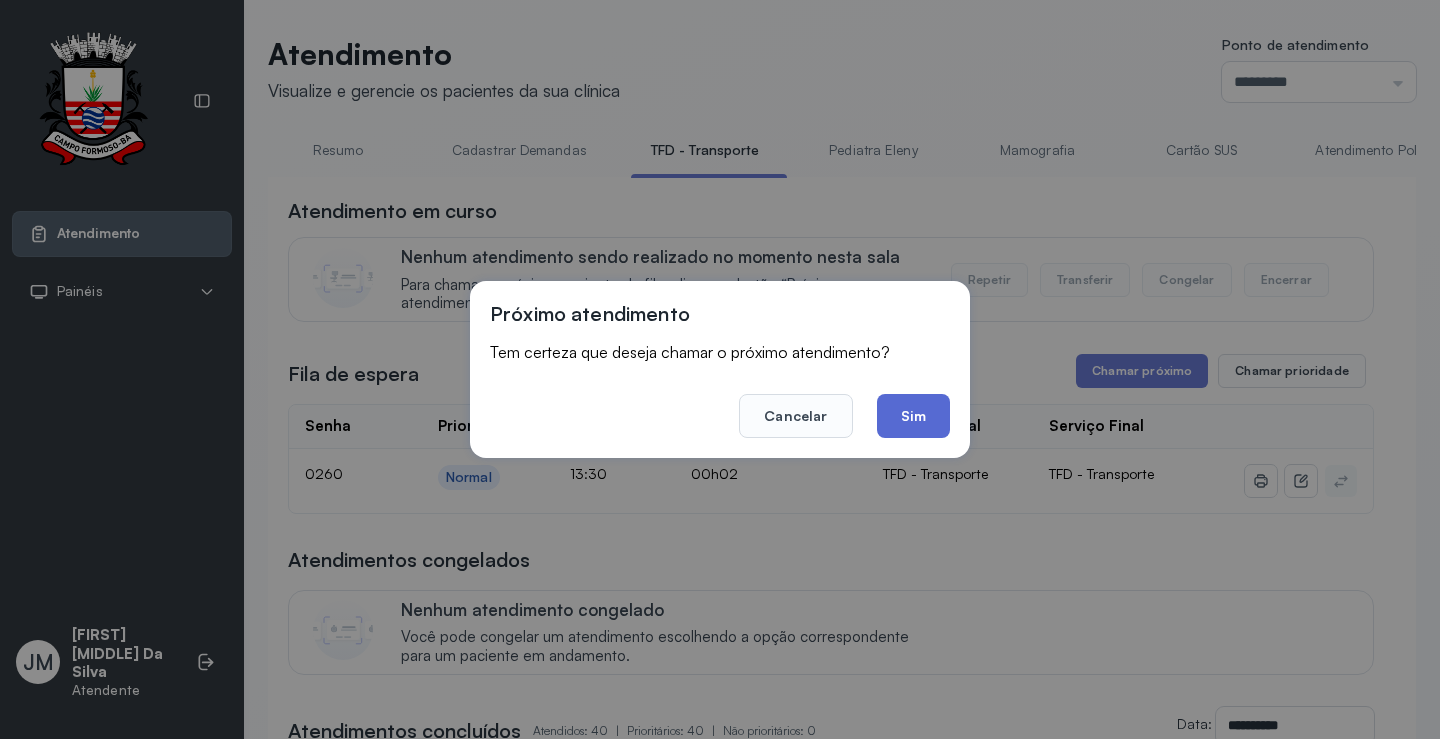 click on "Sim" 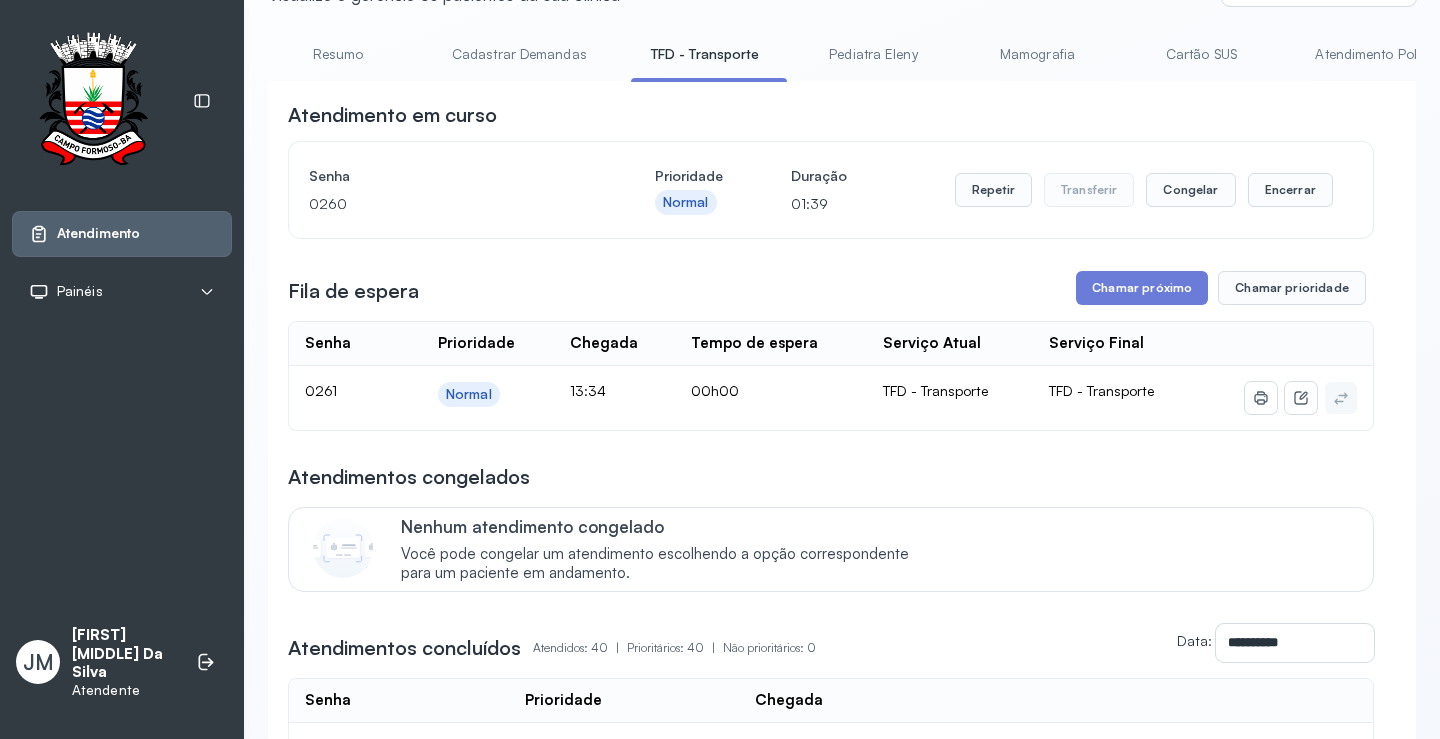 scroll, scrollTop: 0, scrollLeft: 0, axis: both 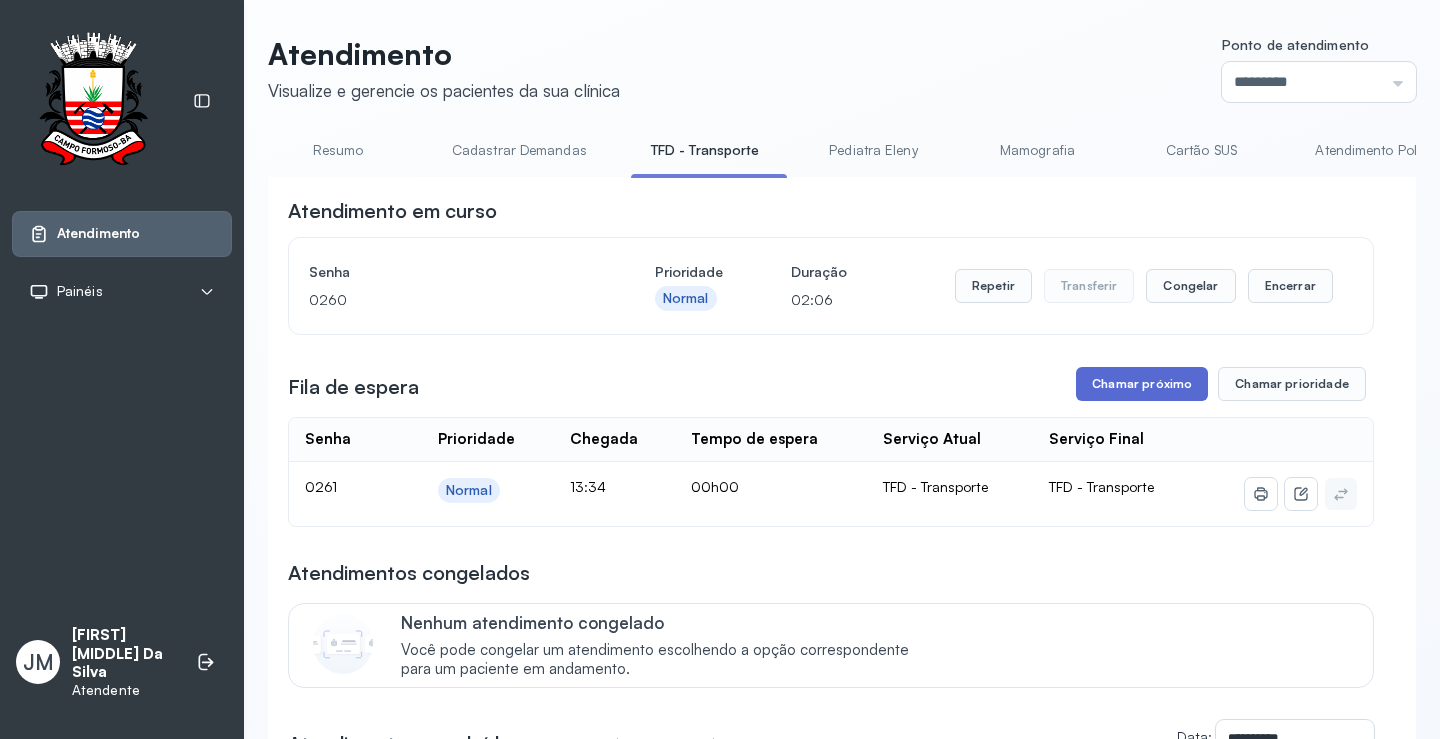 click on "Chamar próximo" at bounding box center [1142, 384] 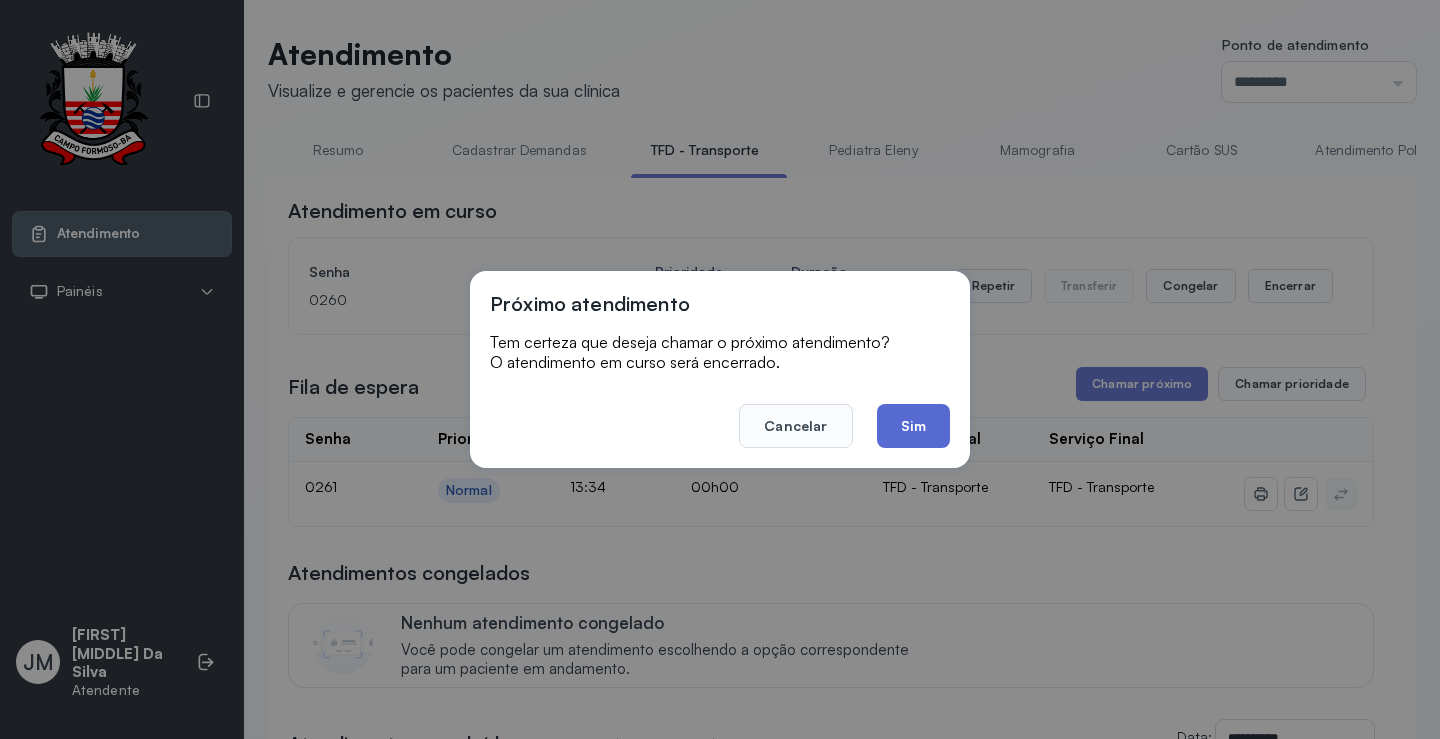 click on "Sim" 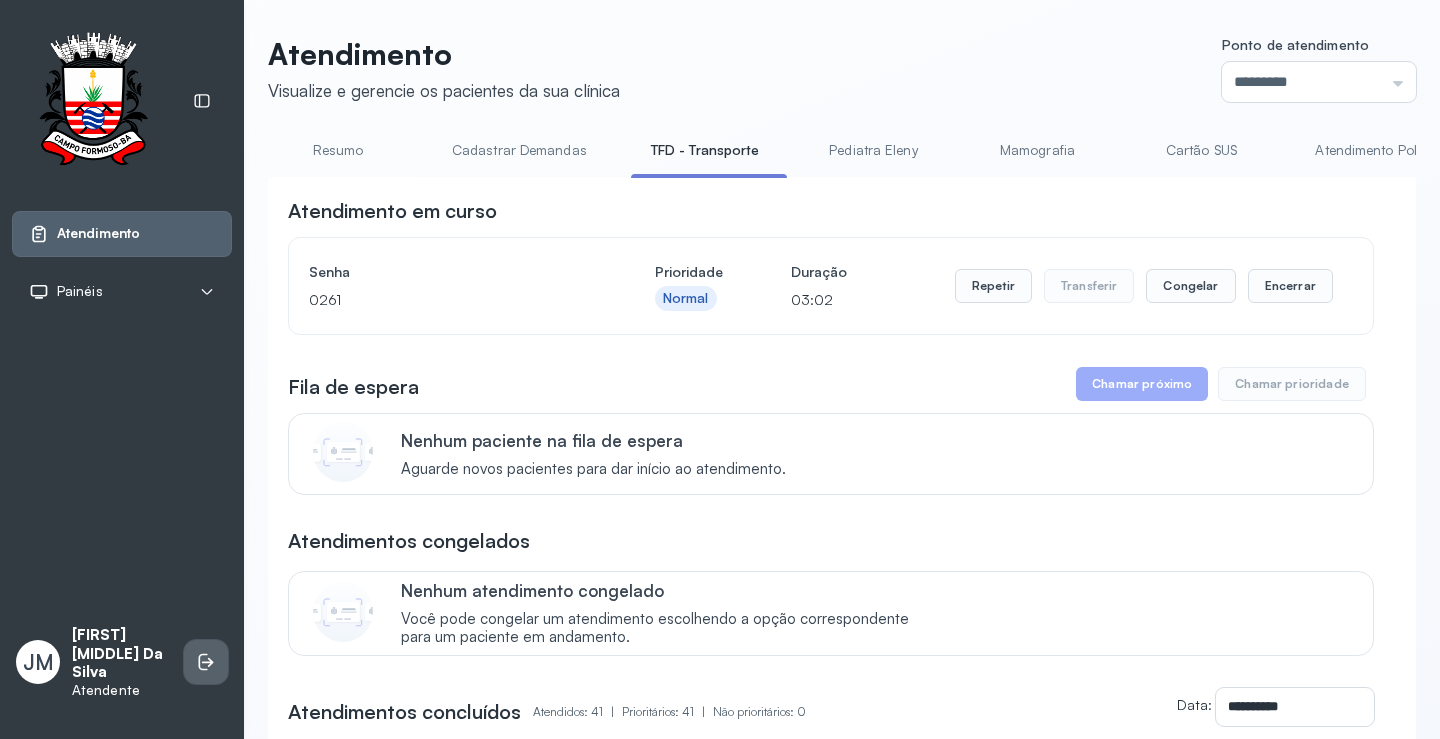 click at bounding box center [206, 662] 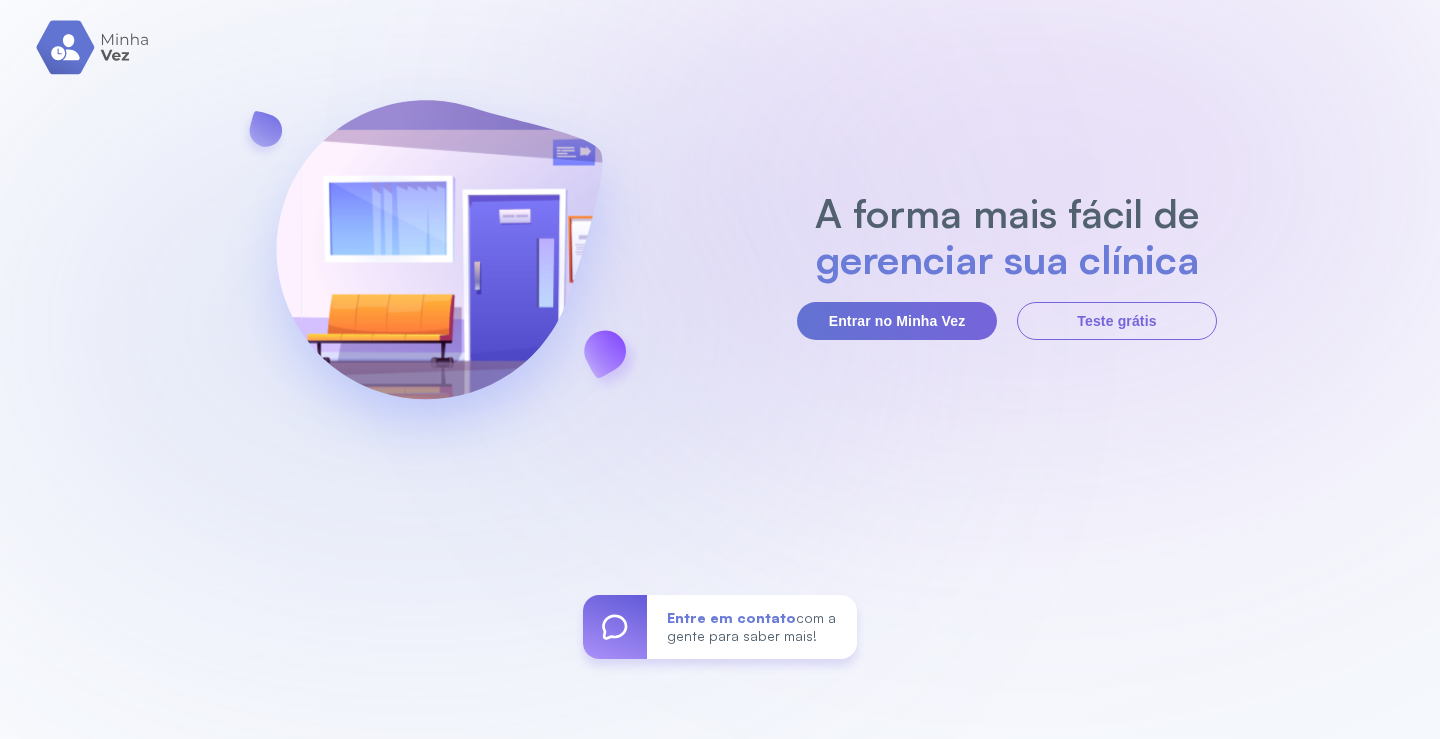 scroll, scrollTop: 0, scrollLeft: 0, axis: both 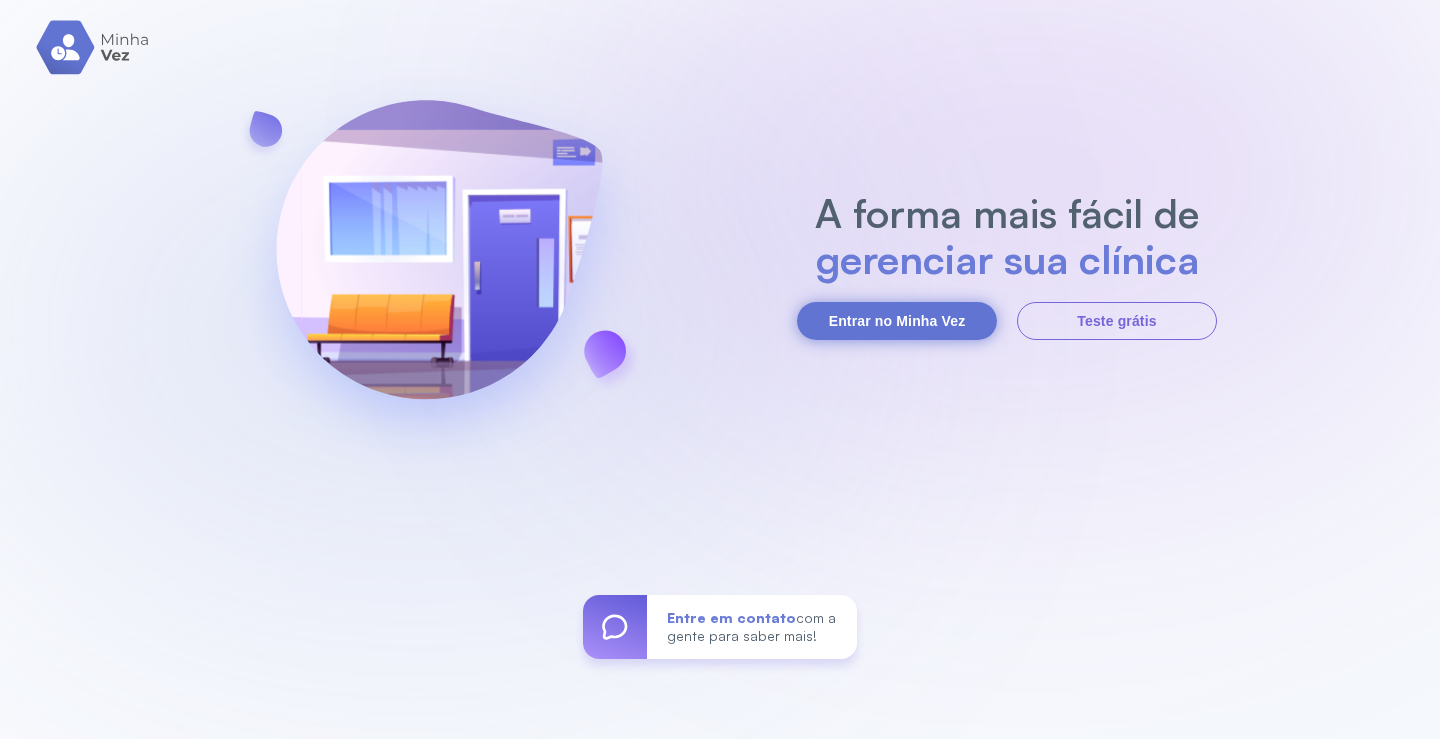 click on "Entrar no Minha Vez" at bounding box center [897, 321] 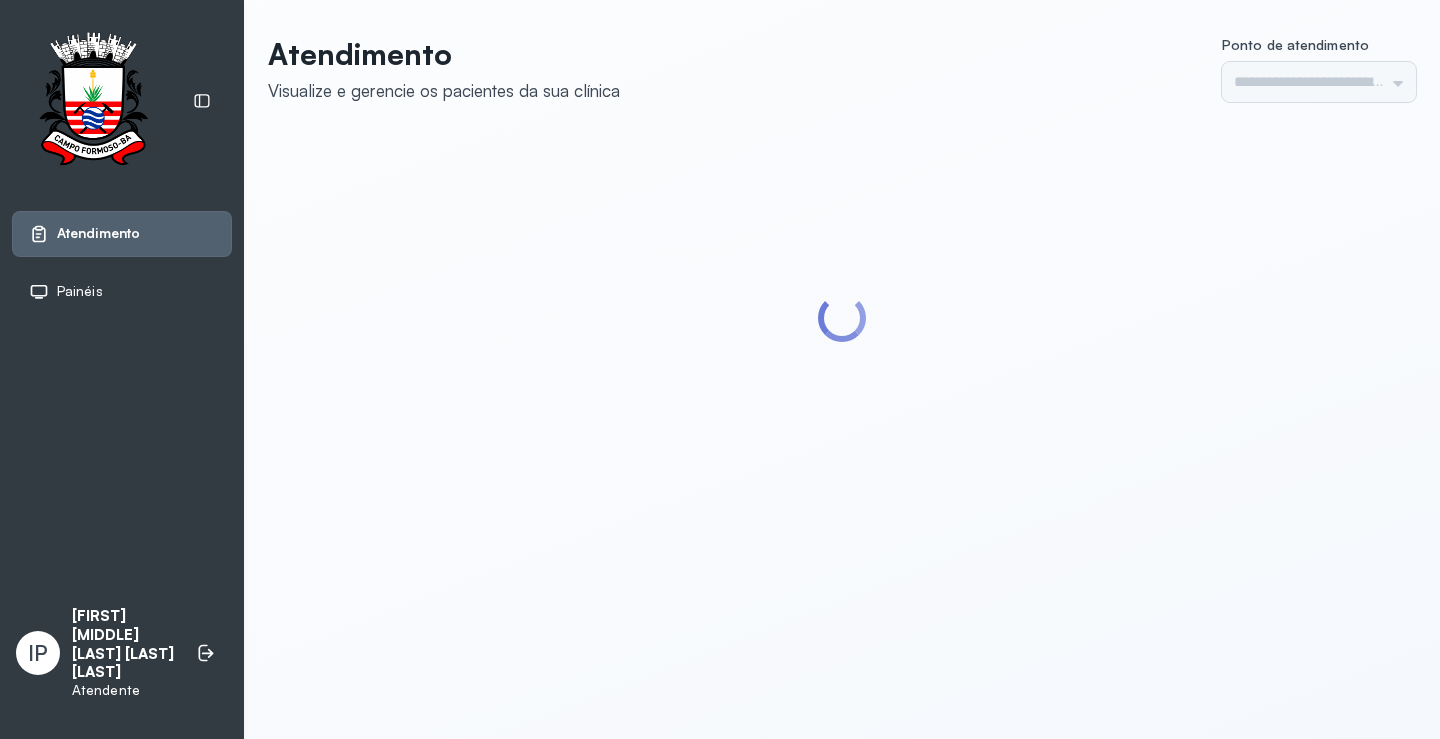 scroll, scrollTop: 0, scrollLeft: 0, axis: both 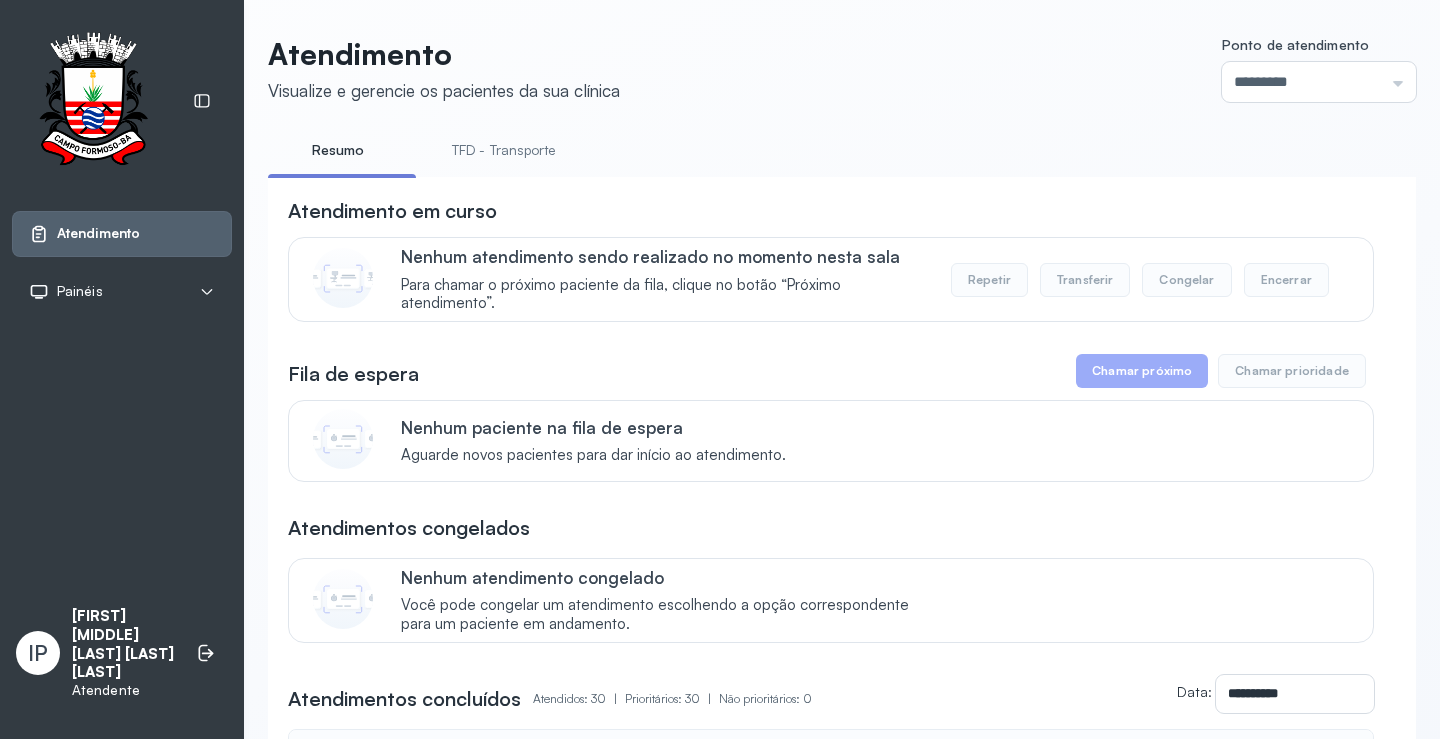click on "TFD - Transporte" at bounding box center (504, 150) 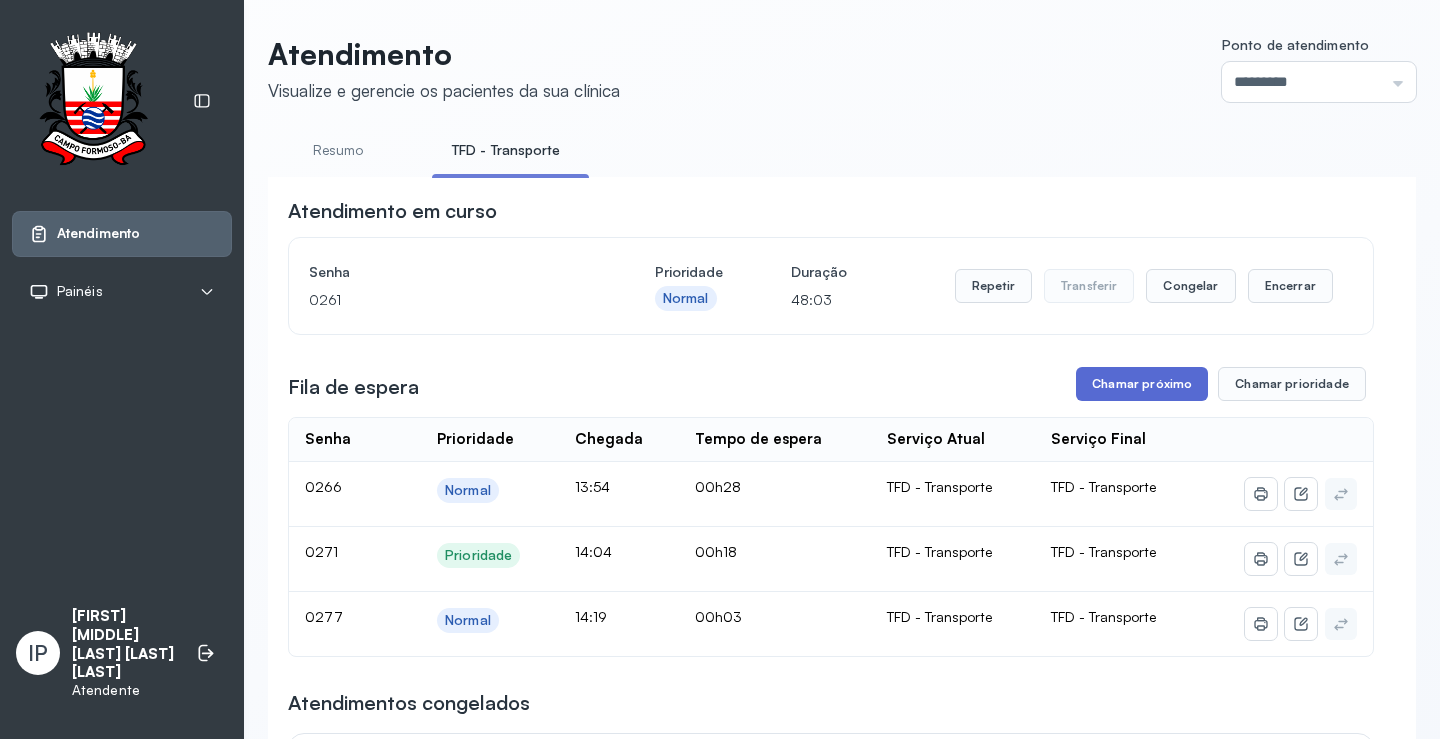 click on "Chamar próximo" at bounding box center [1142, 384] 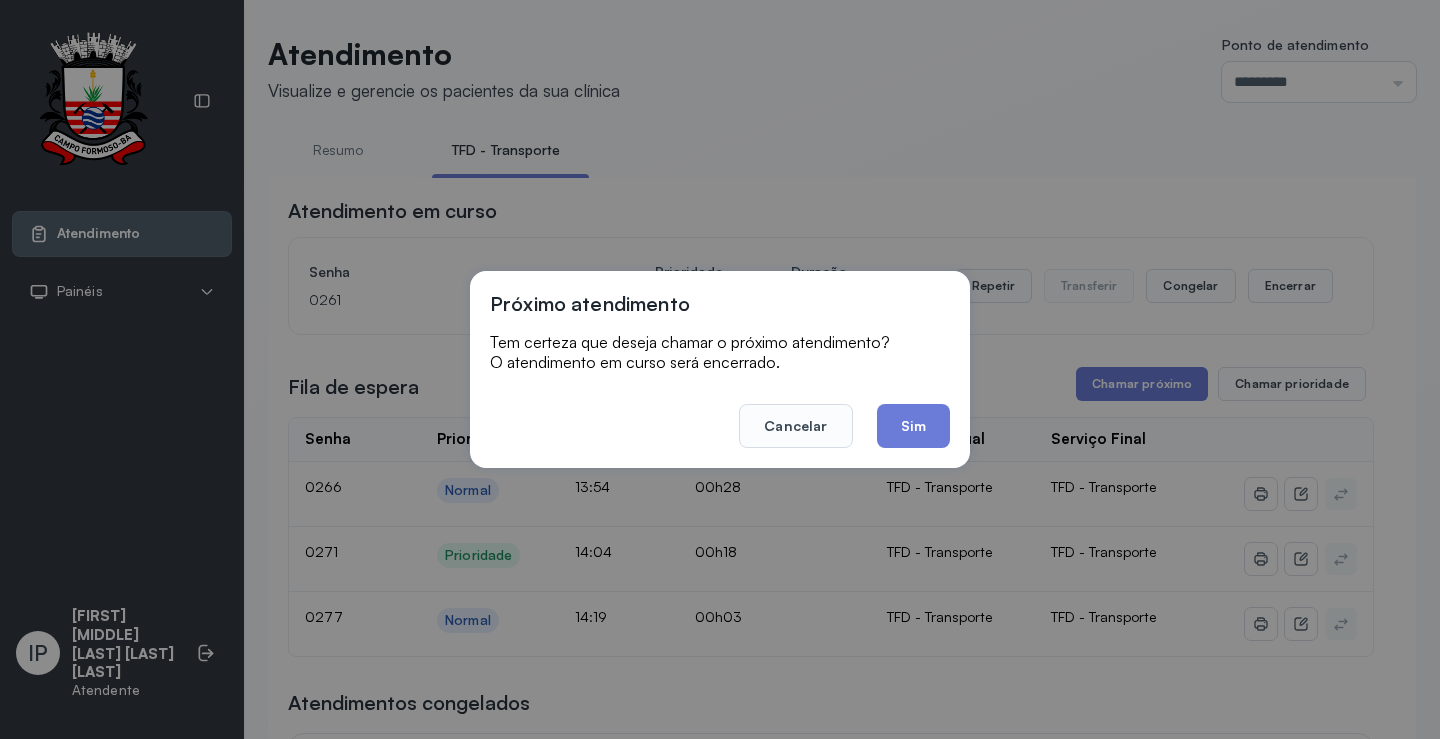 click on "Cancelar Sim" at bounding box center (720, 412) 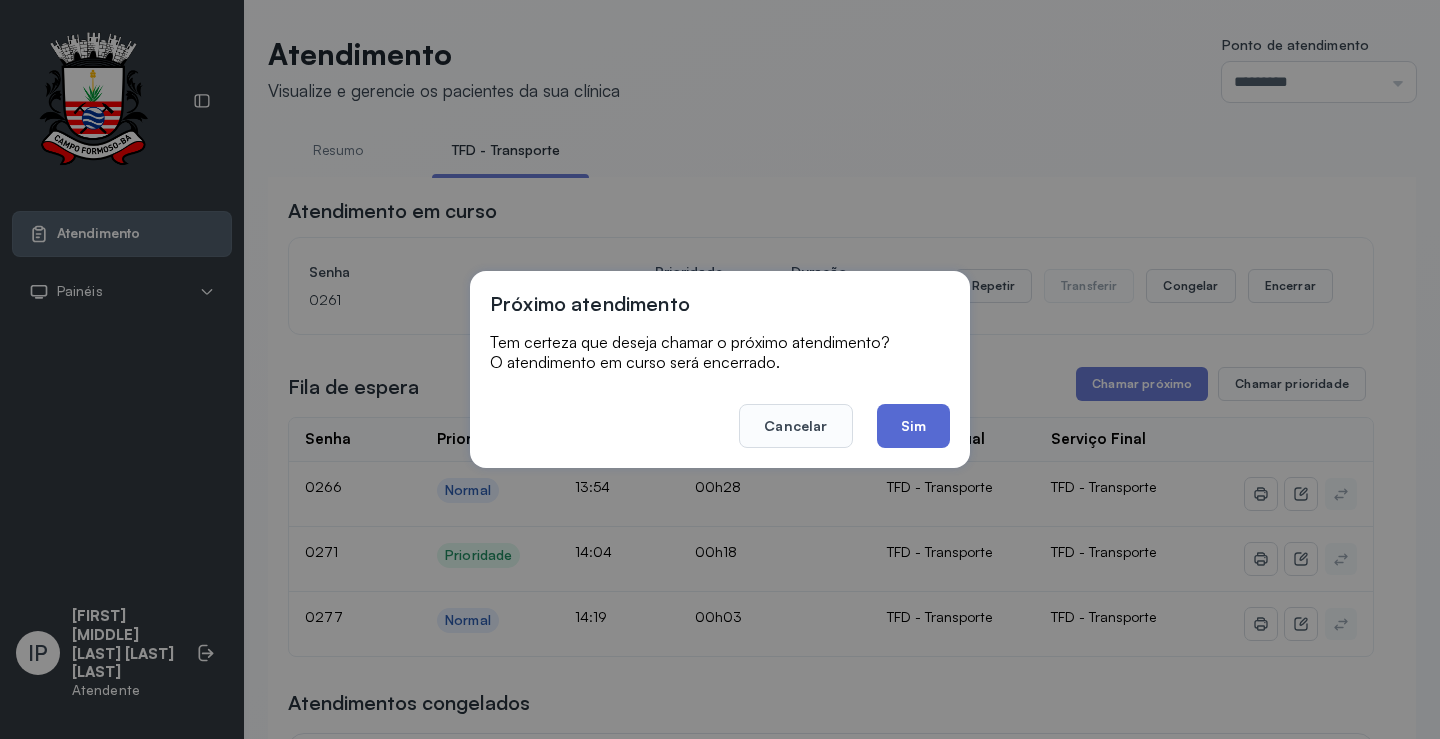 click on "Sim" 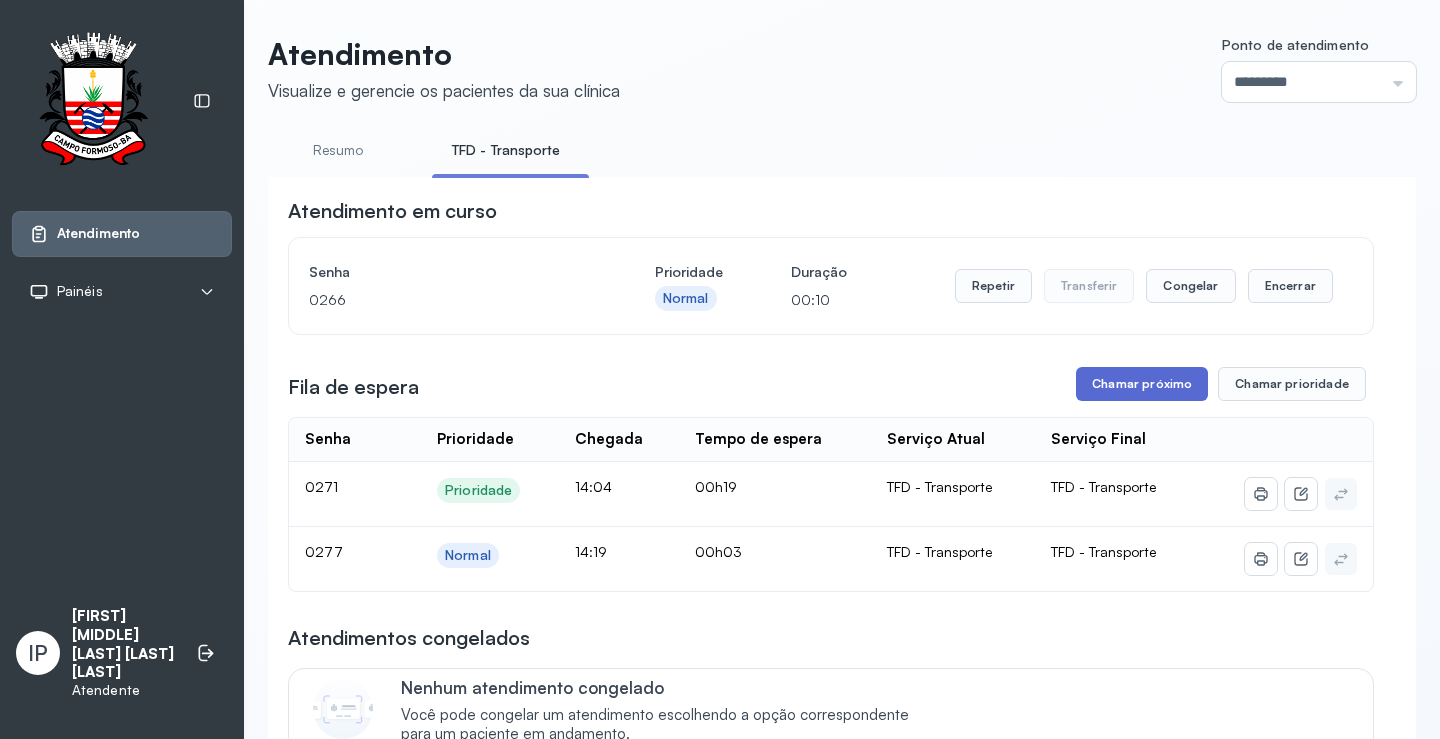click on "Chamar próximo" at bounding box center (1142, 384) 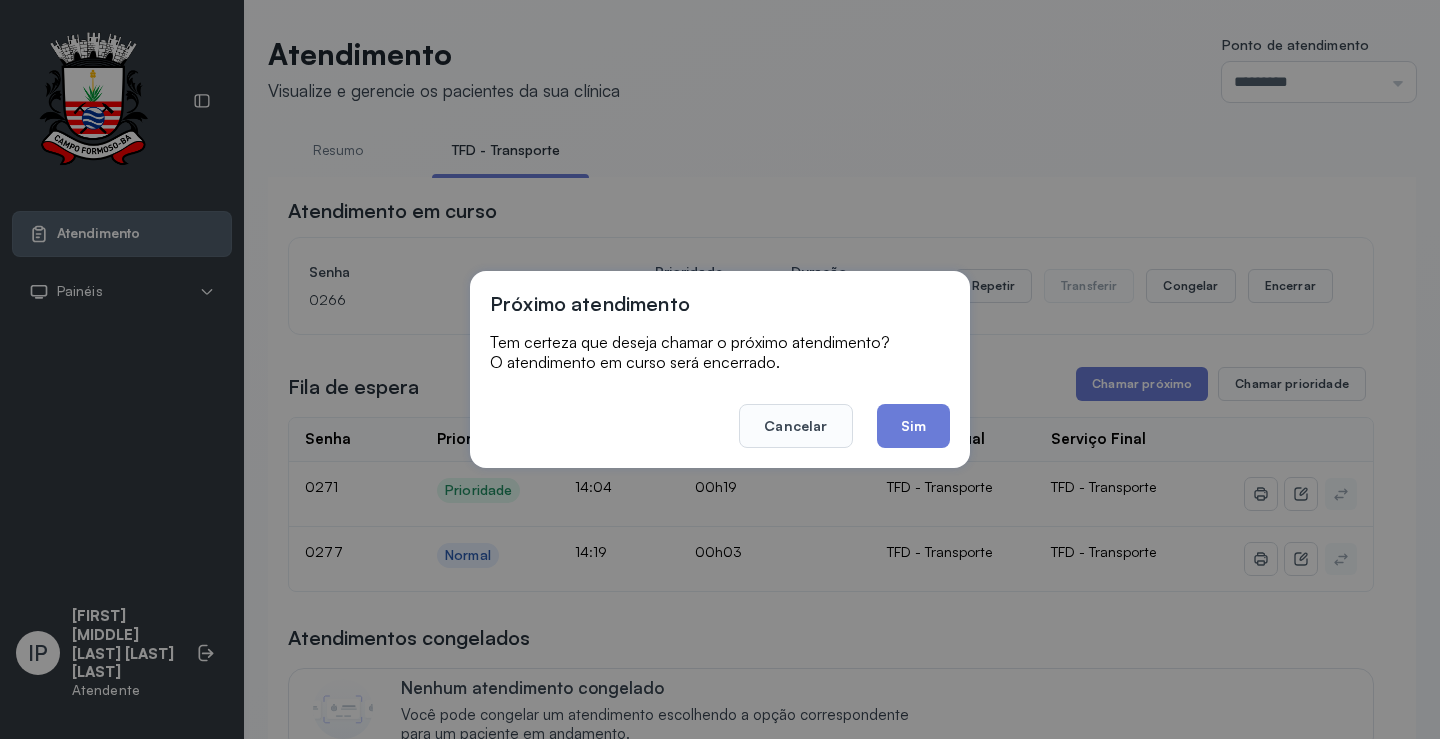 drag, startPoint x: 817, startPoint y: 422, endPoint x: 1032, endPoint y: 377, distance: 219.65883 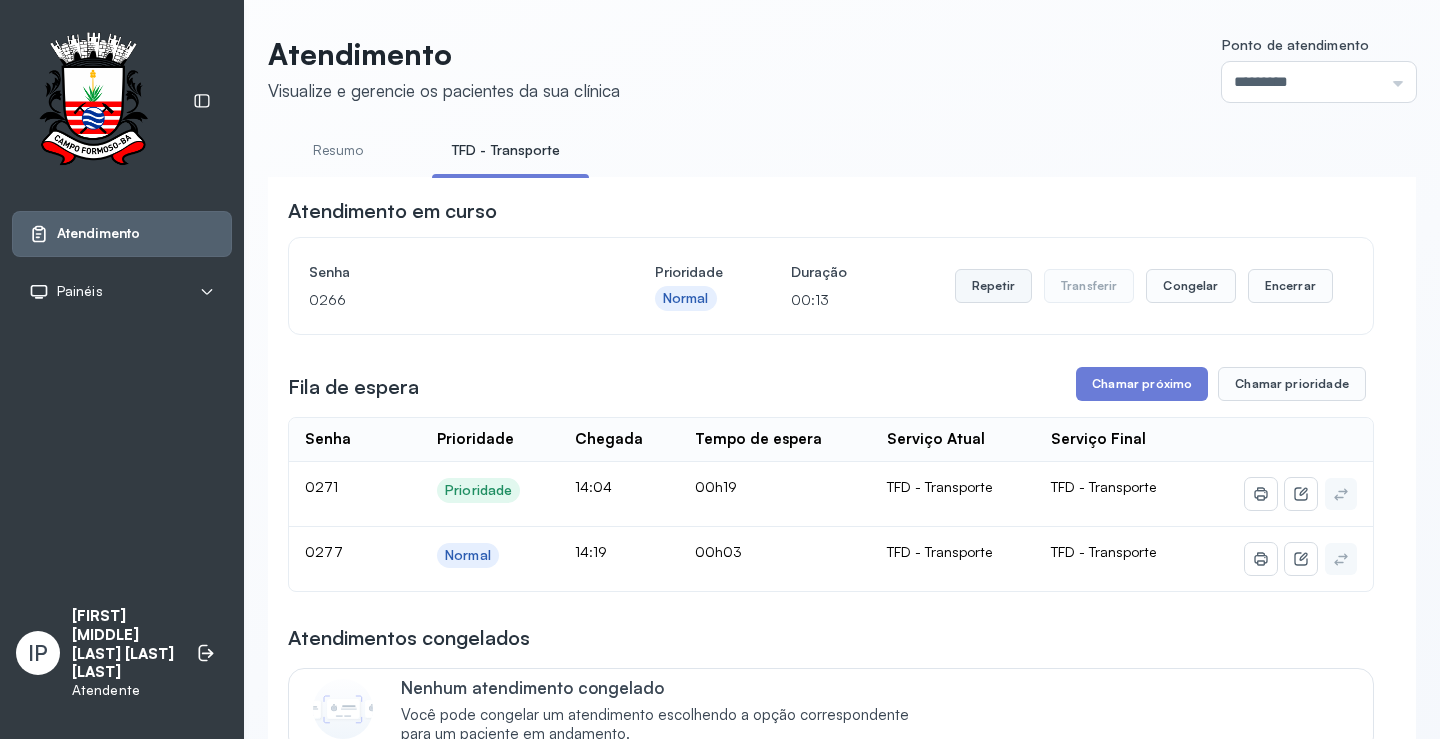 click on "Repetir" at bounding box center [993, 286] 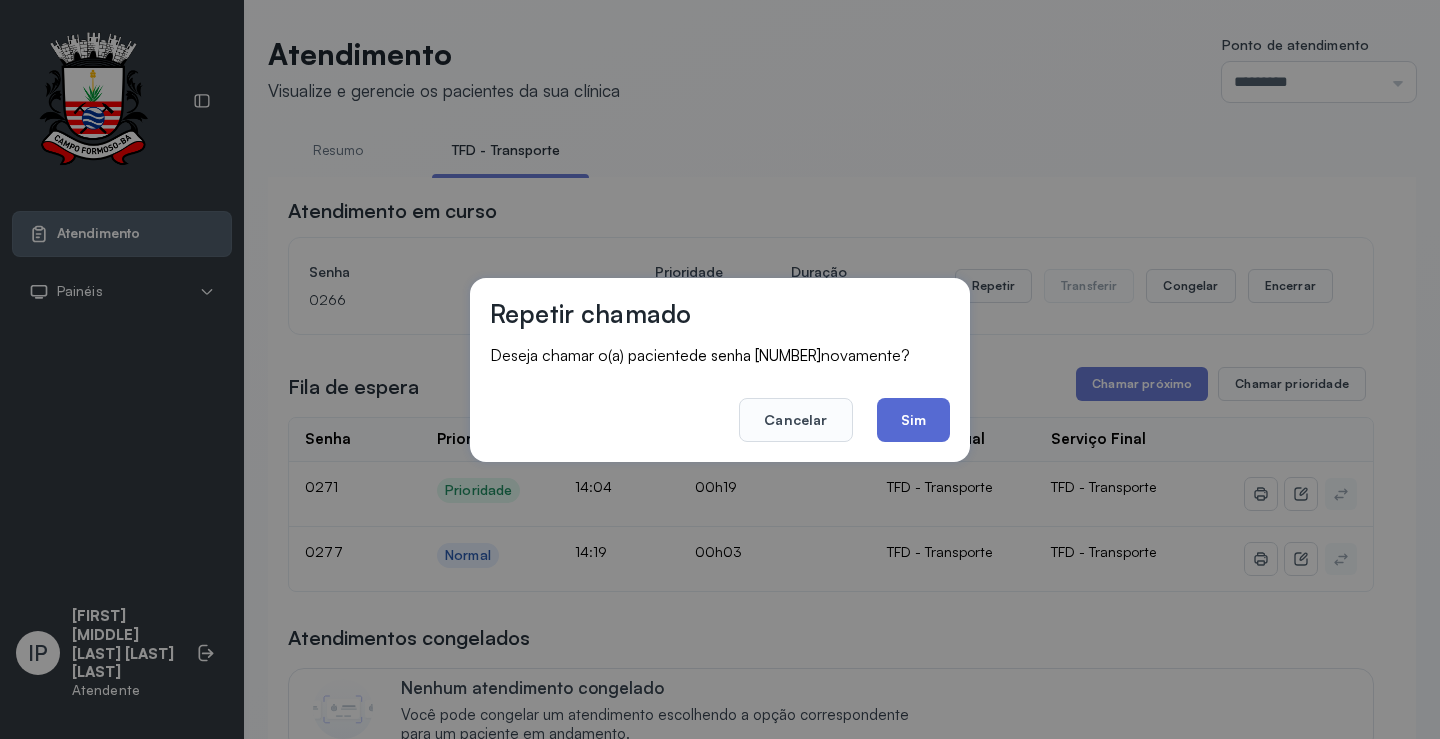 click on "Sim" 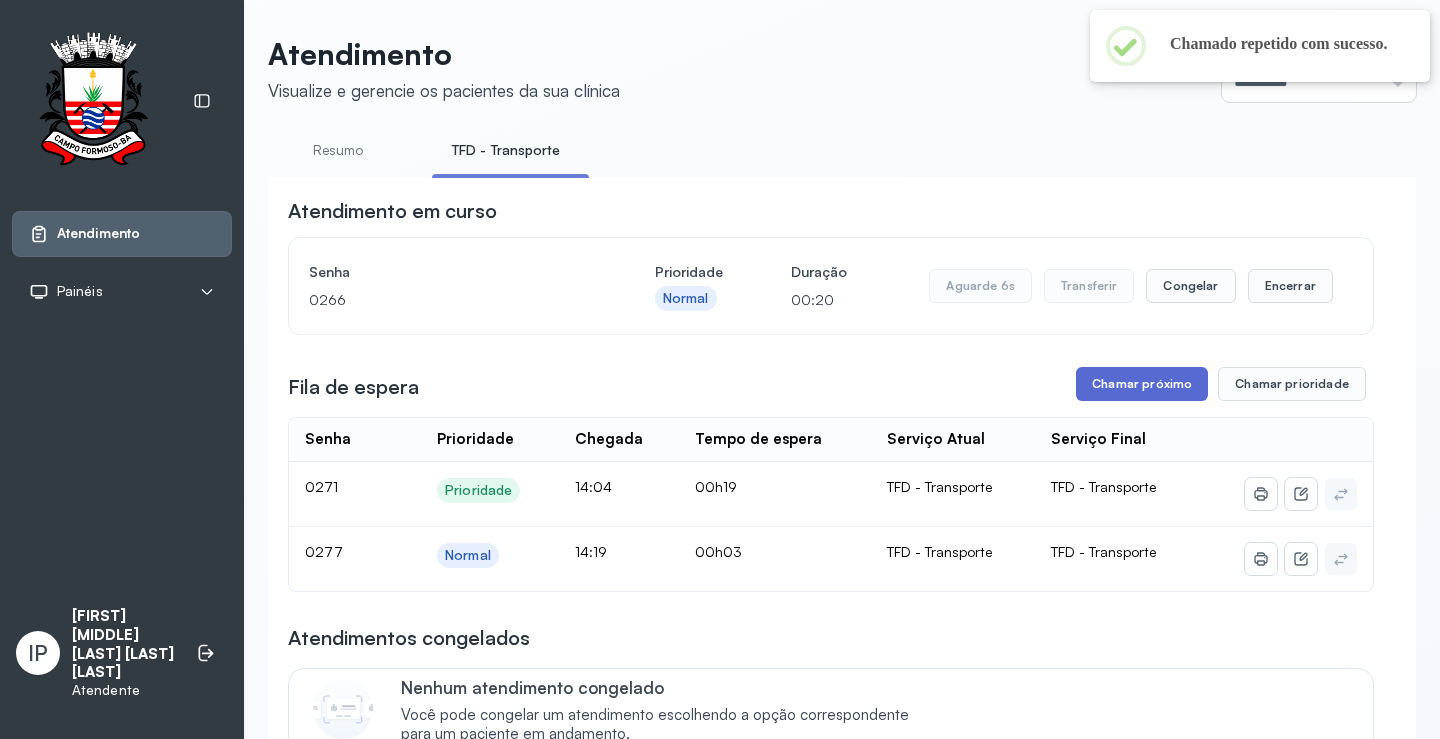click on "Chamar próximo" at bounding box center (1142, 384) 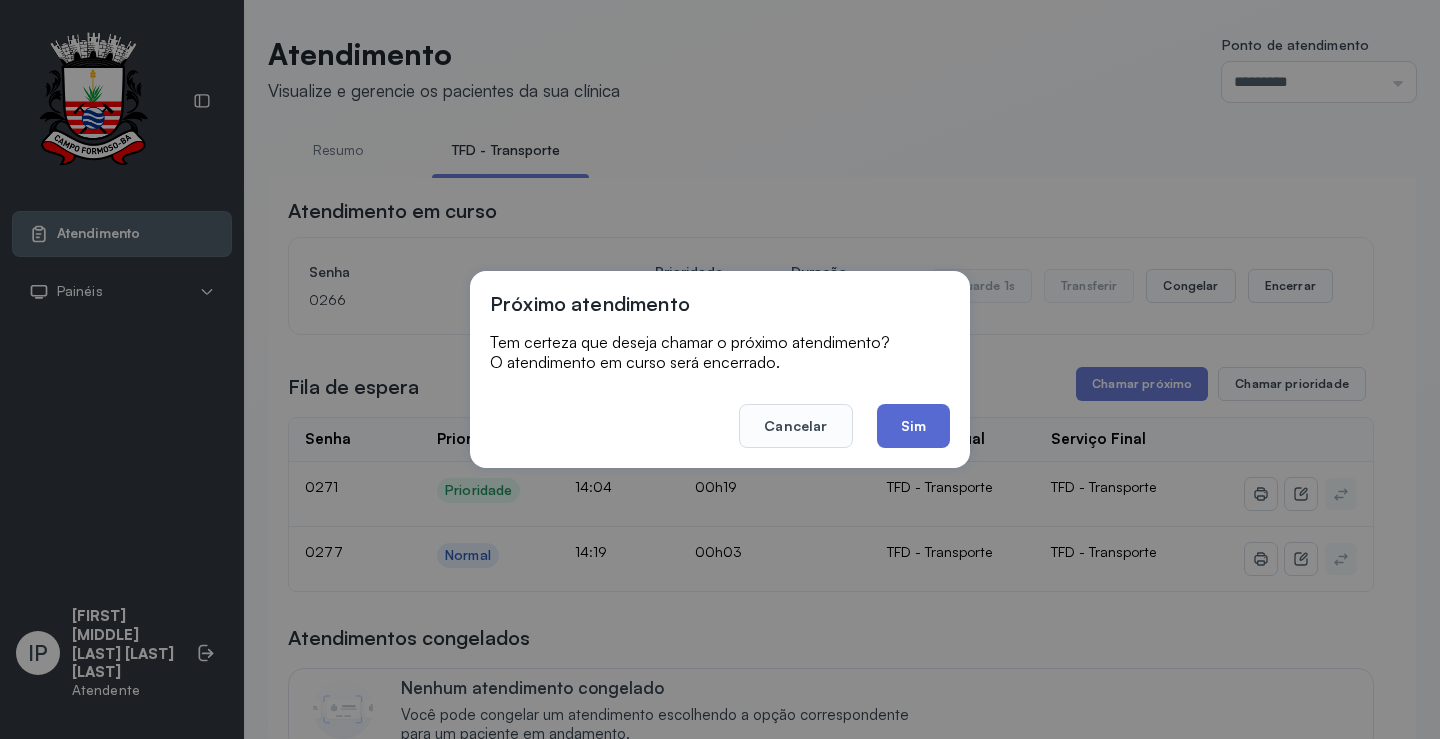 click on "Sim" 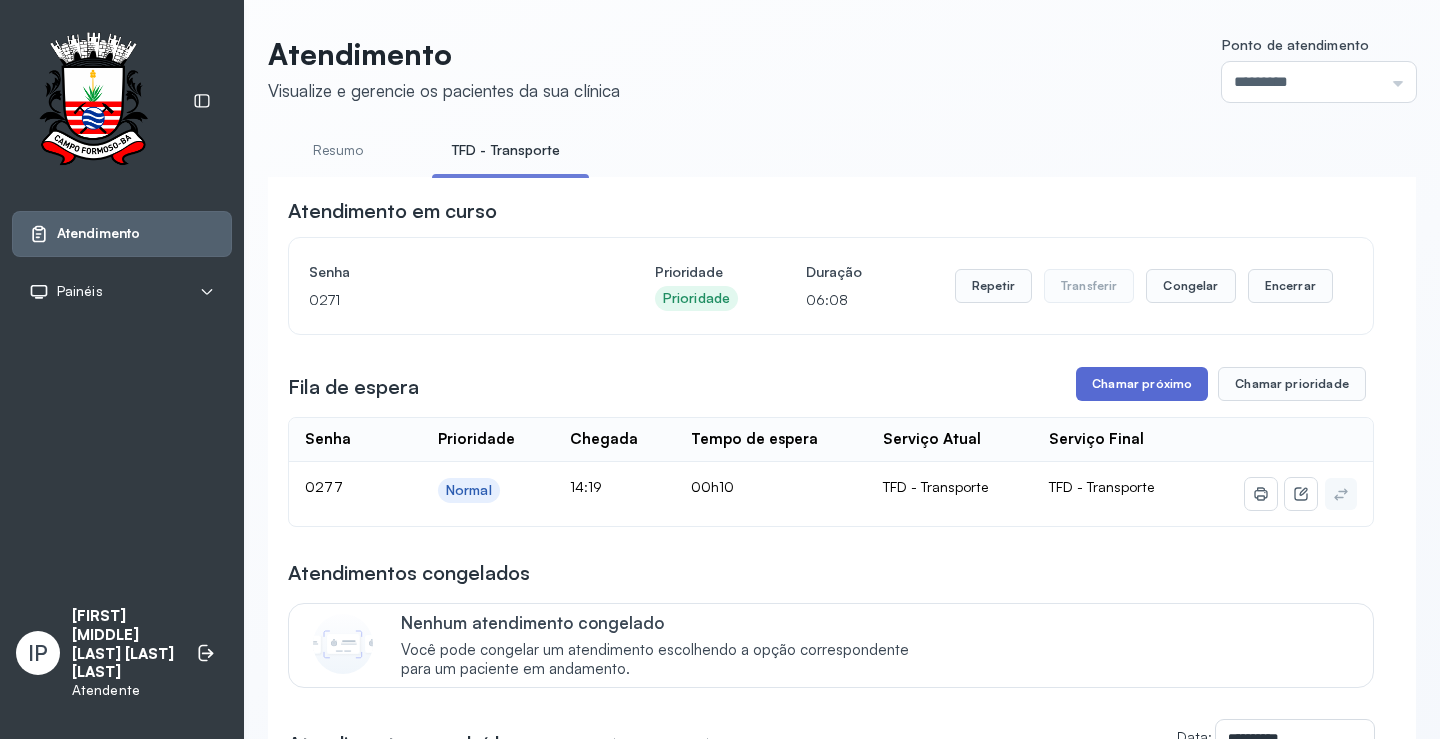 click on "Chamar próximo" at bounding box center [1142, 384] 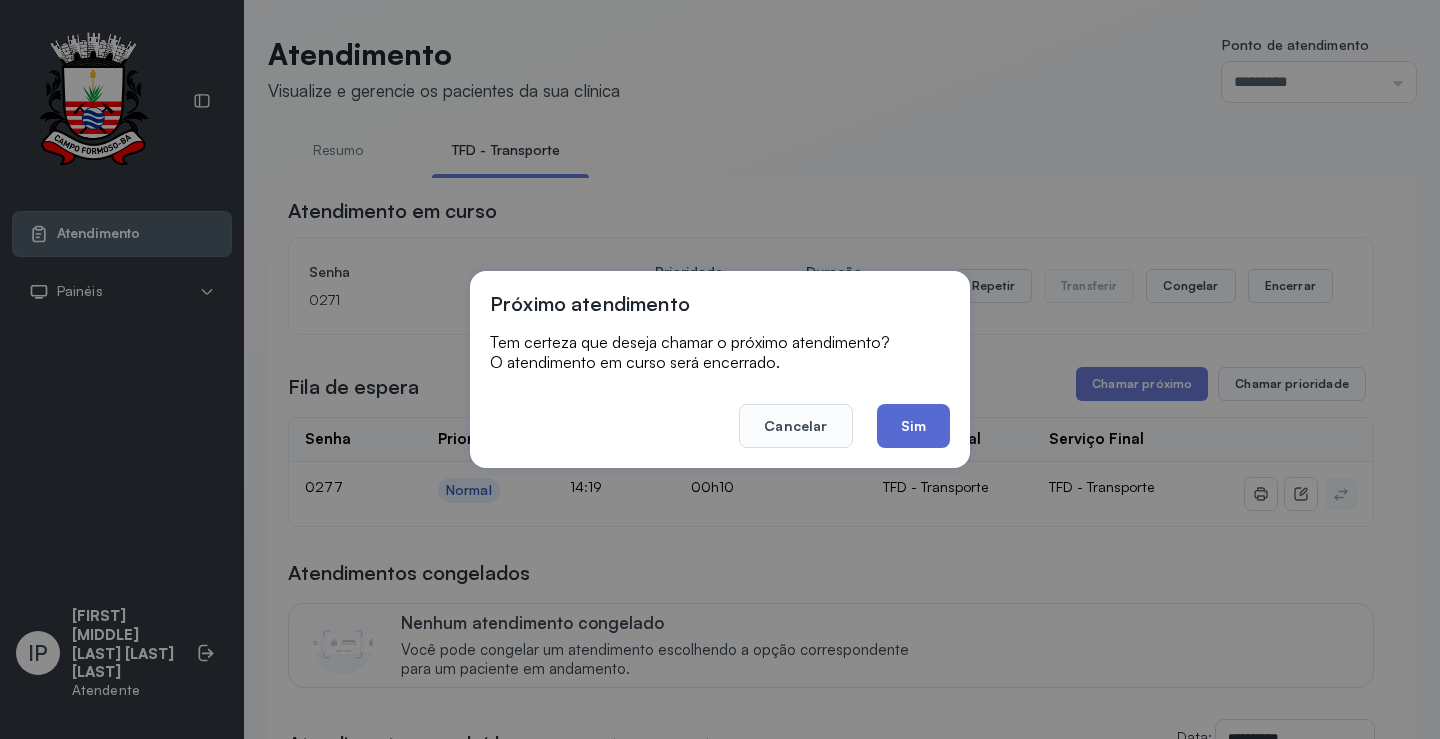 click on "Sim" 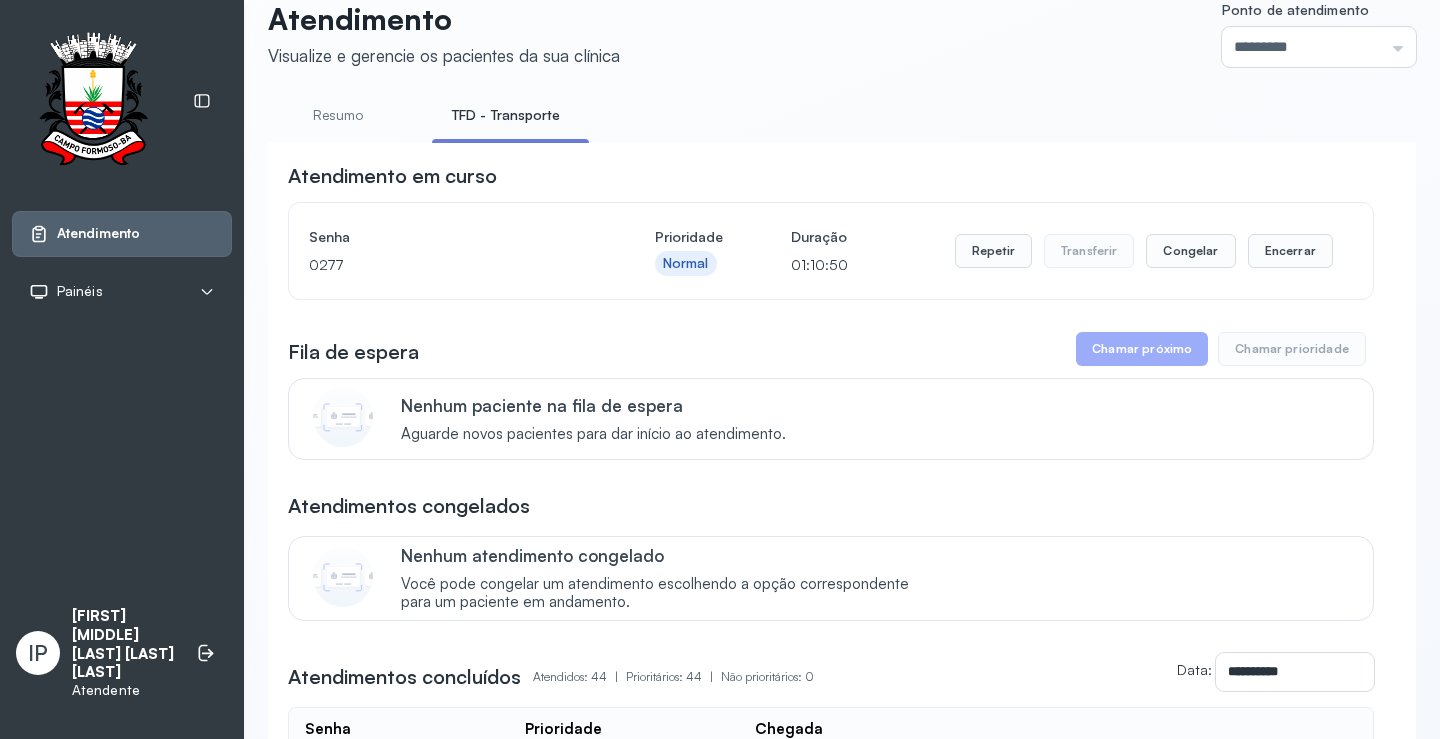 scroll, scrollTop: 0, scrollLeft: 0, axis: both 